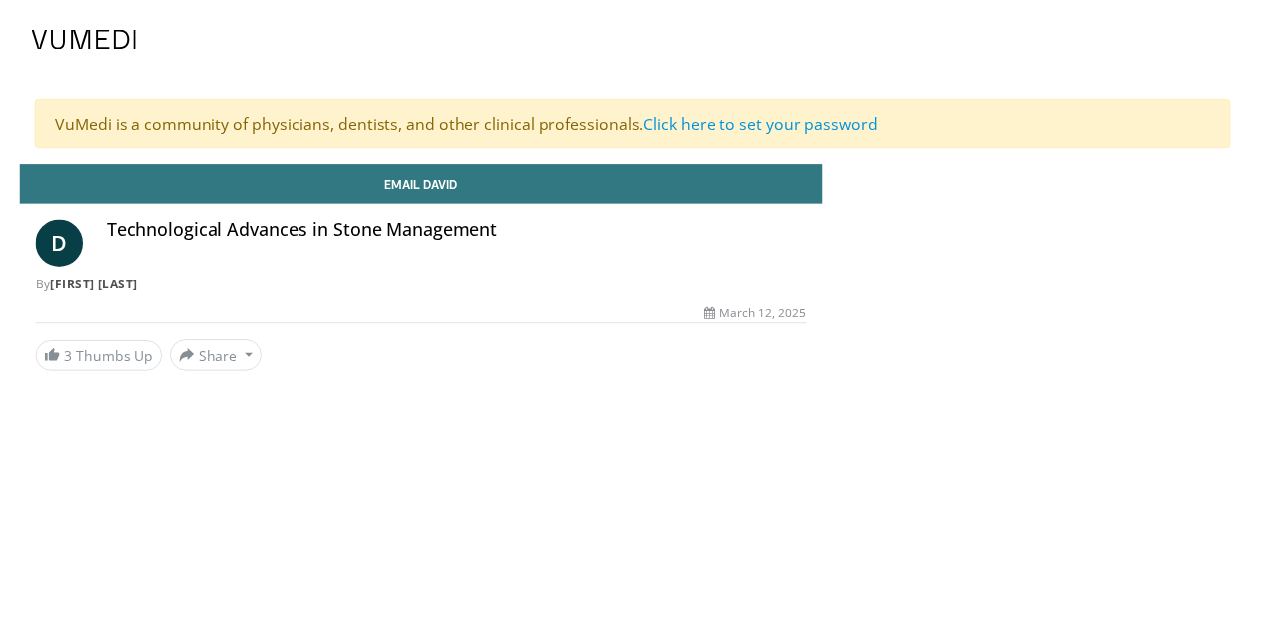 scroll, scrollTop: 0, scrollLeft: 0, axis: both 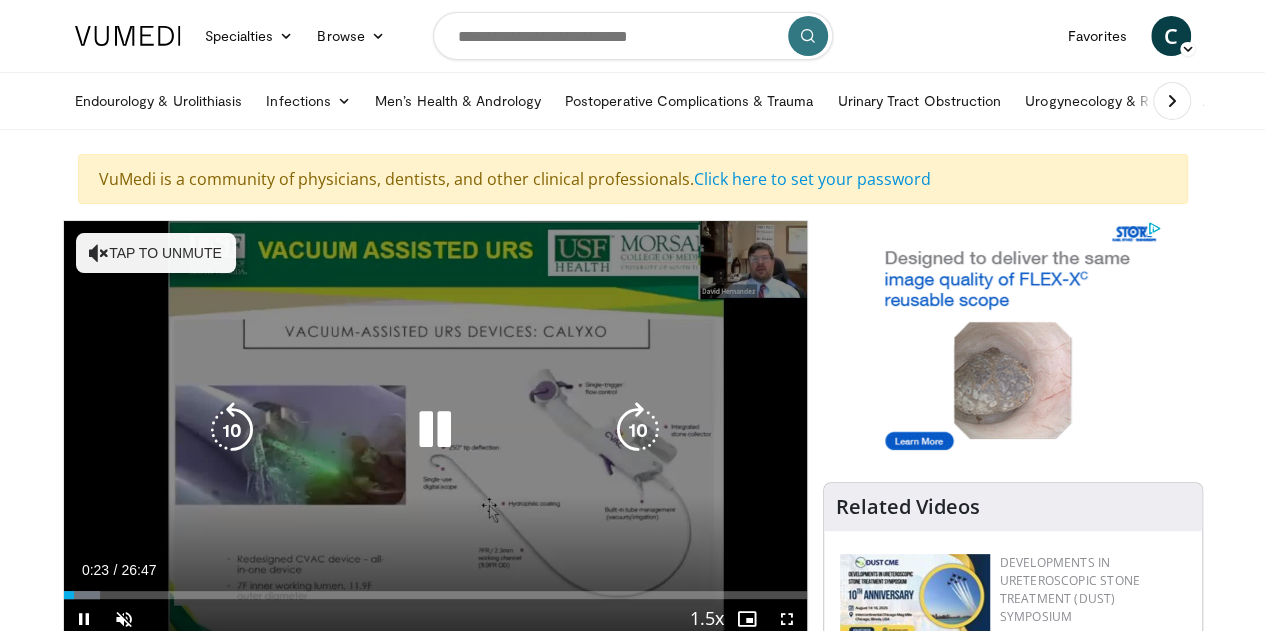 click on "Tap to unmute" at bounding box center (156, 253) 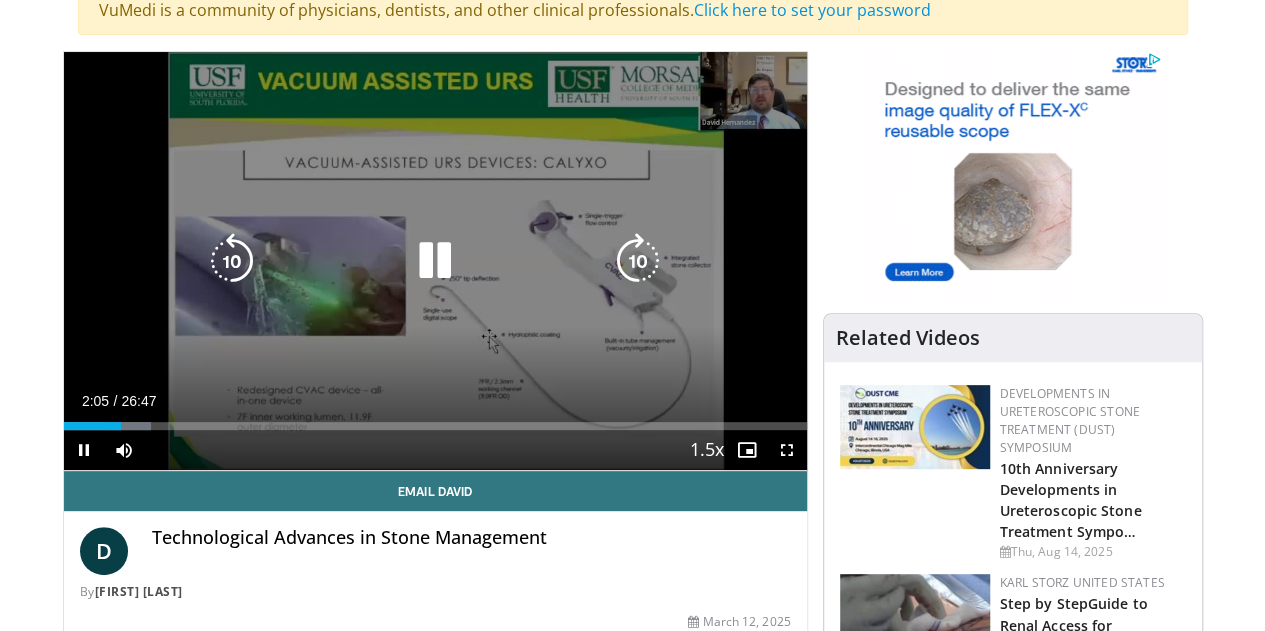 scroll, scrollTop: 178, scrollLeft: 0, axis: vertical 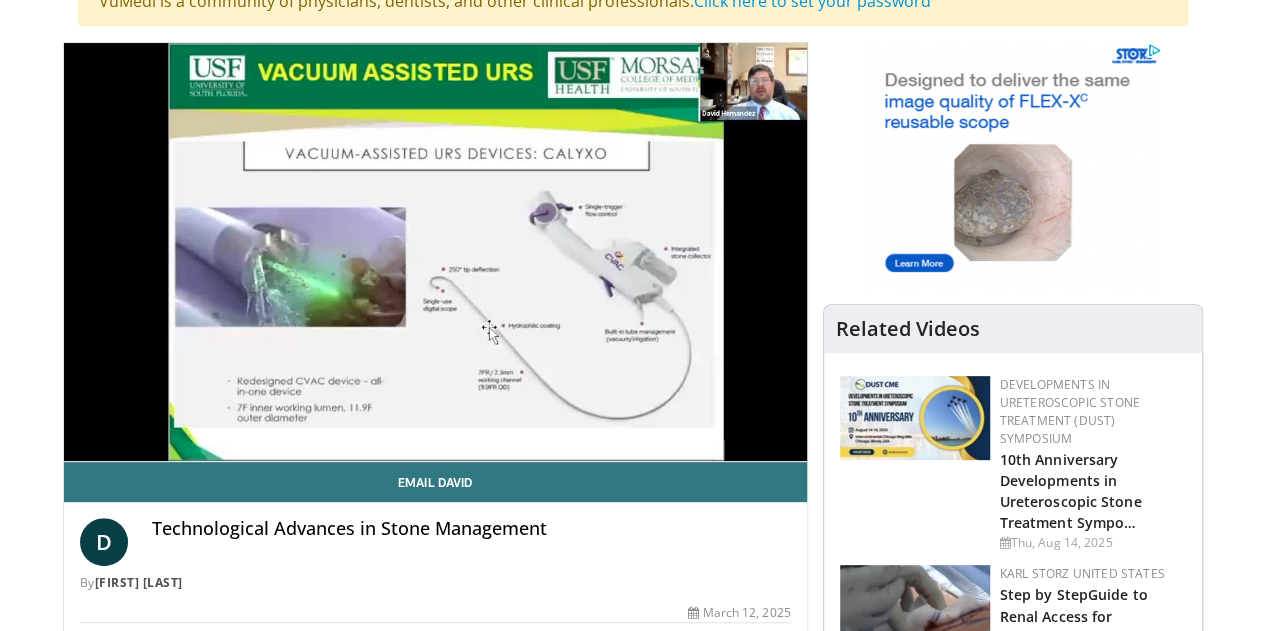 click on "**********" at bounding box center (435, 252) 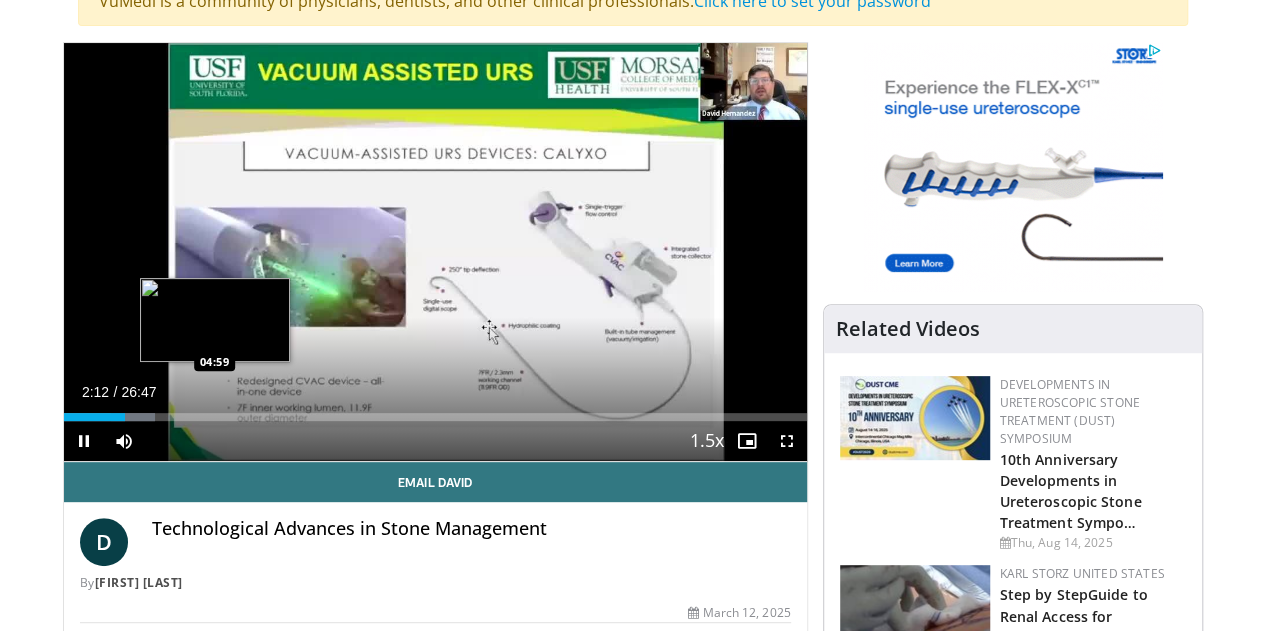 click on "Loaded :  12.34% 02:12 04:59" at bounding box center [435, 417] 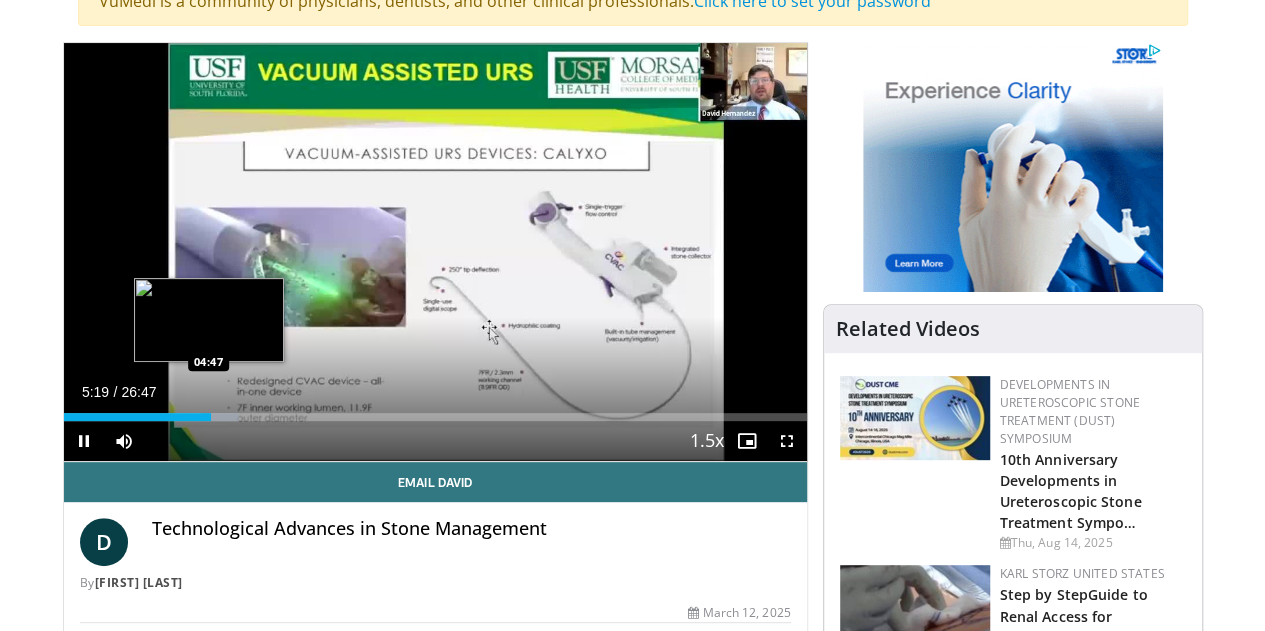 click on "05:19" at bounding box center (138, 417) 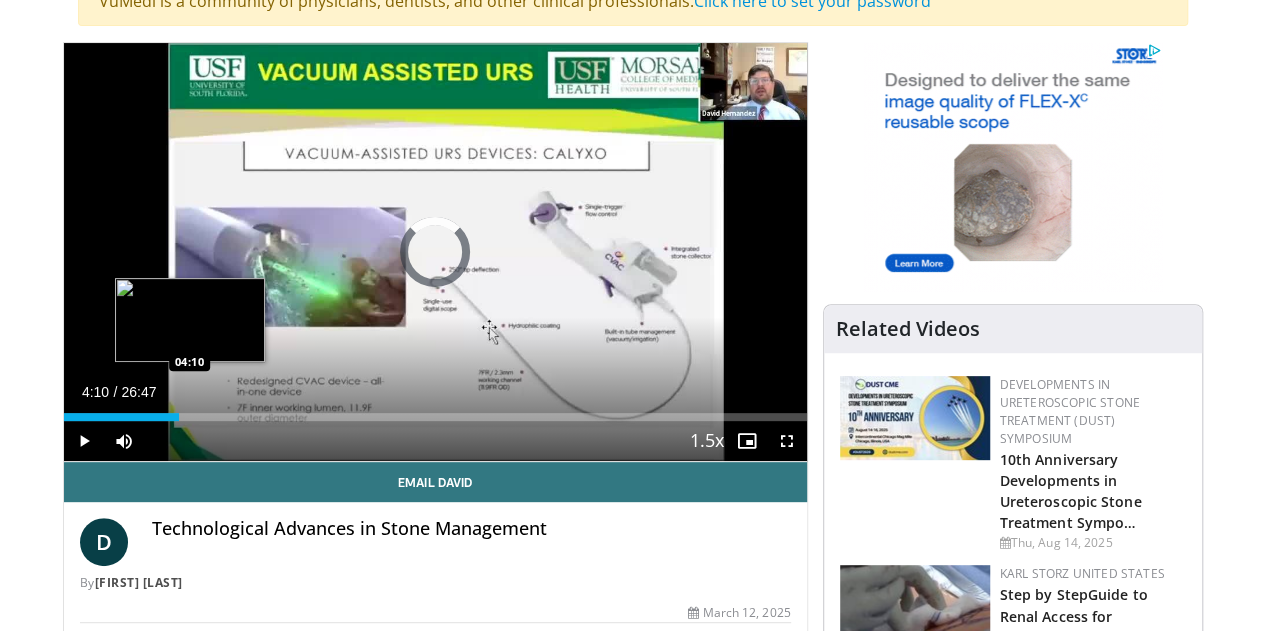 click on "04:51" at bounding box center (122, 417) 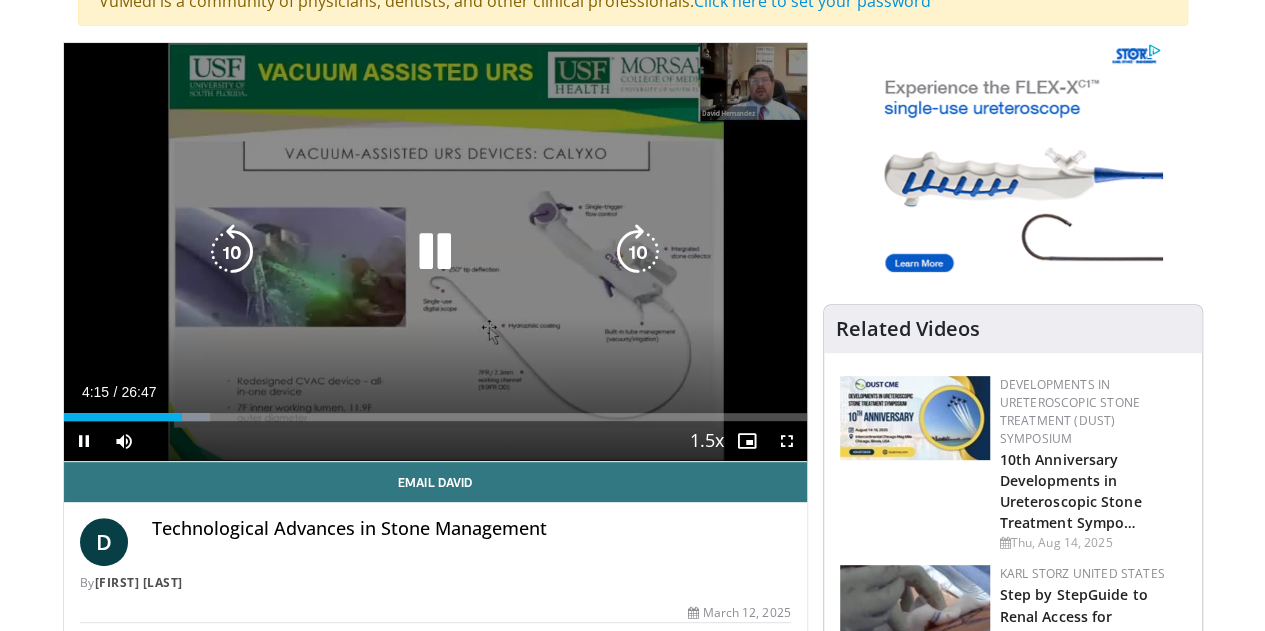 click on "10 seconds
Tap to unmute" at bounding box center (435, 252) 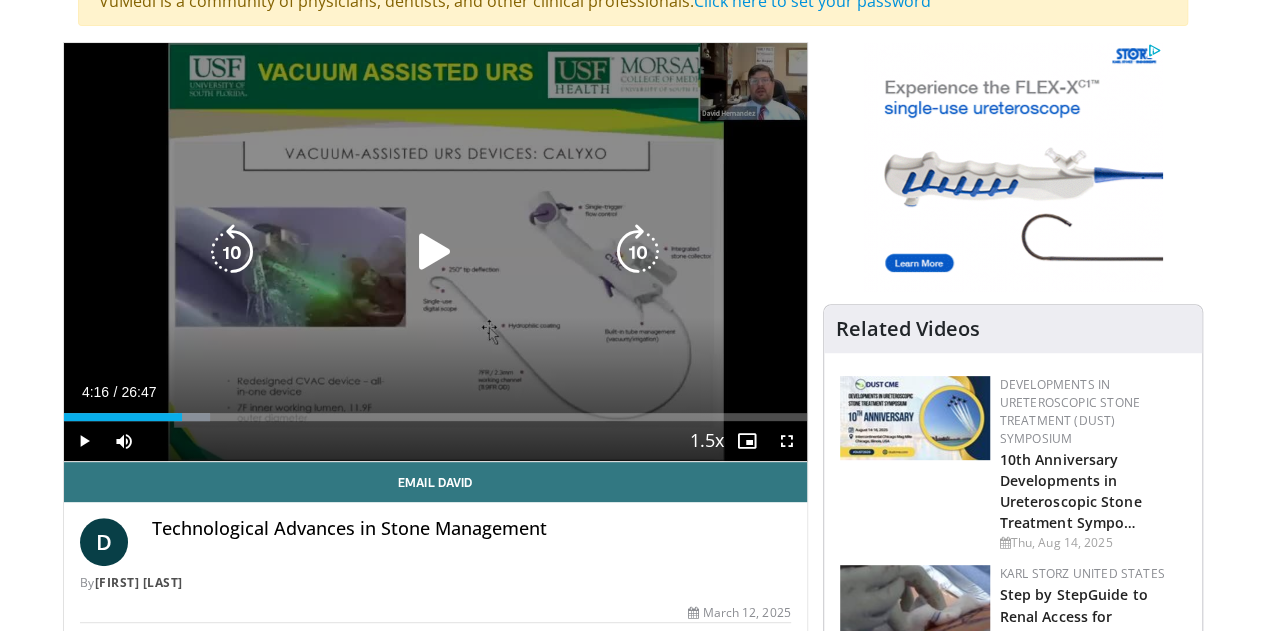 click on "10 seconds
Tap to unmute" at bounding box center [435, 252] 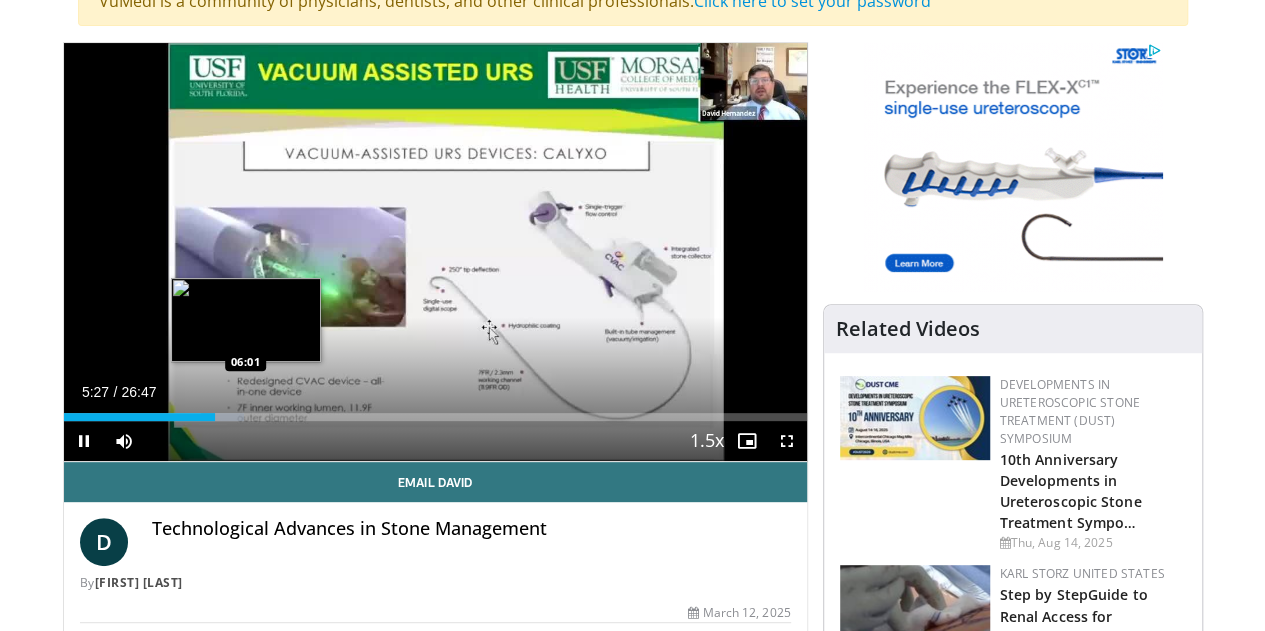click on "Loaded :  24.29% 05:28 06:01" at bounding box center [435, 417] 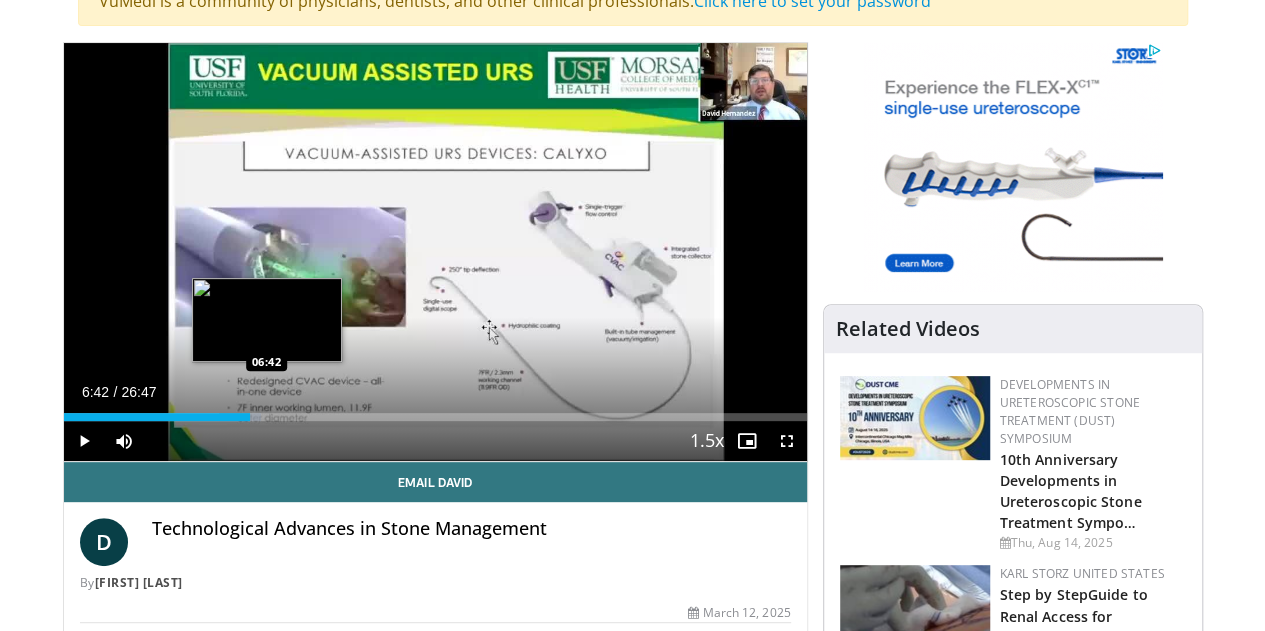 click on "Loaded :  26.53% 06:42 06:42" at bounding box center (435, 417) 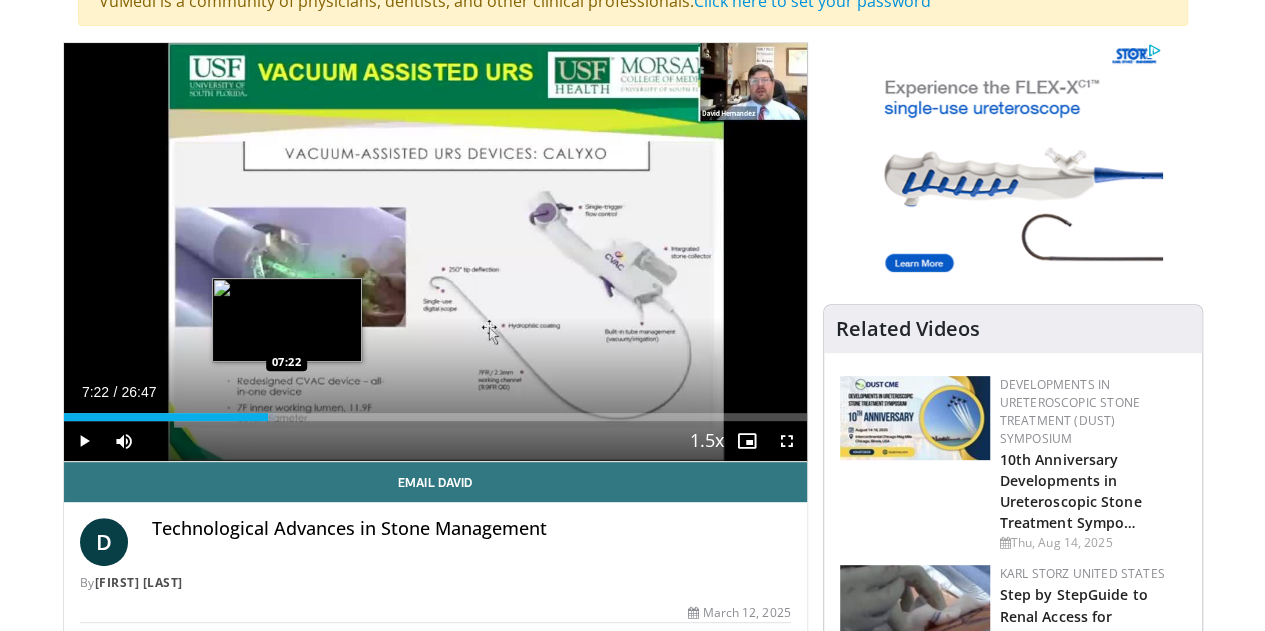 click on "Loaded :  28.65% 06:44 07:22" at bounding box center (435, 417) 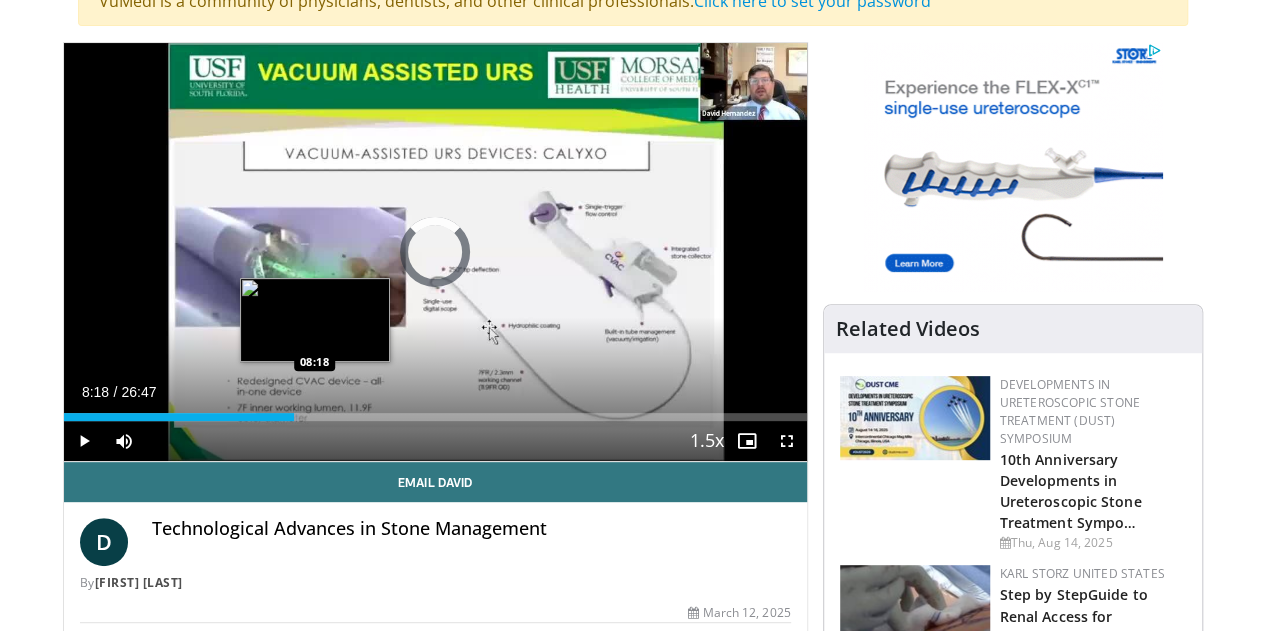 click on "Loaded :  31.76% 08:18 08:18" at bounding box center [435, 417] 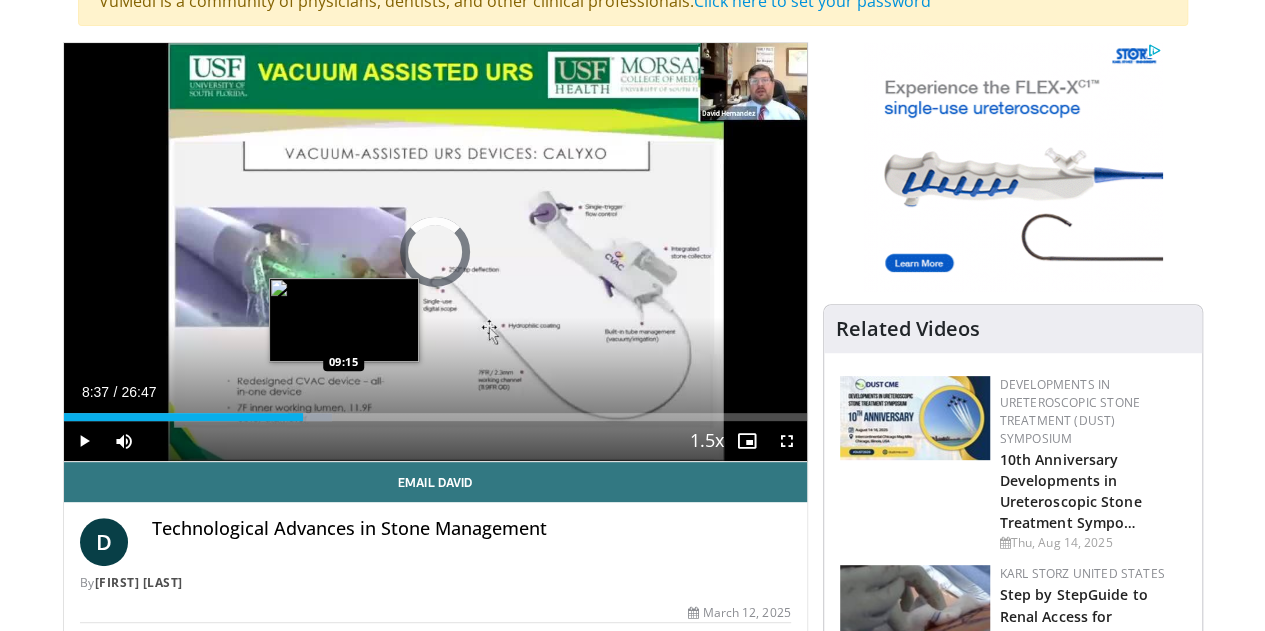 click at bounding box center [310, 417] 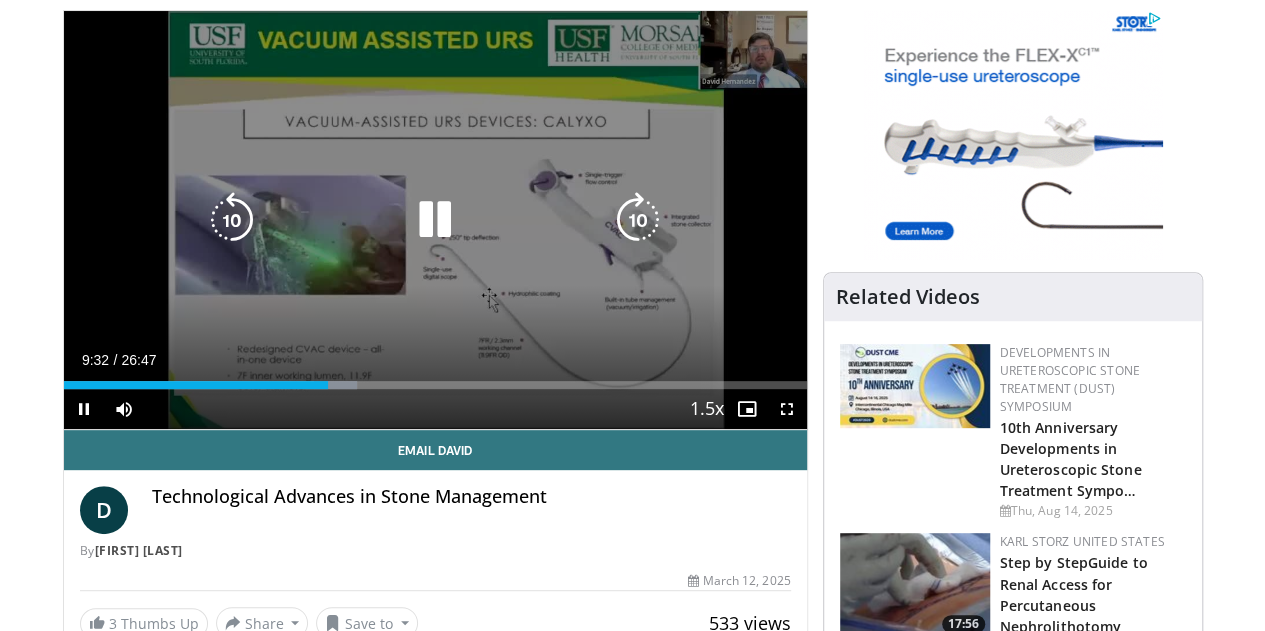 scroll, scrollTop: 209, scrollLeft: 0, axis: vertical 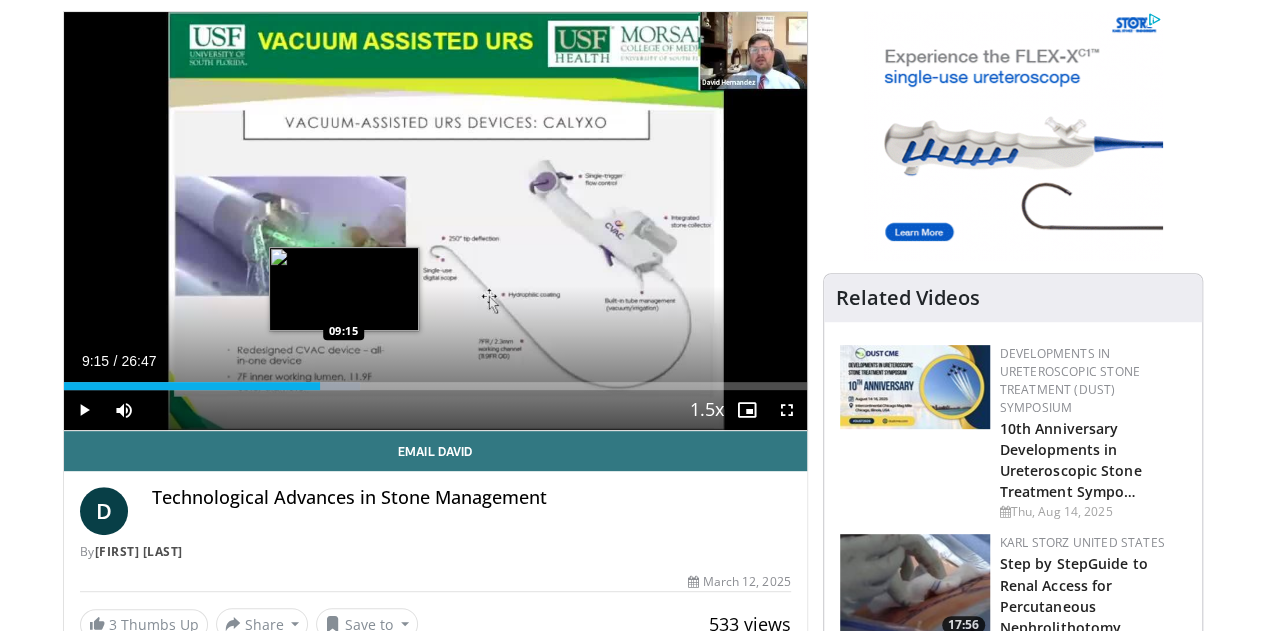 click on "09:41" at bounding box center [192, 386] 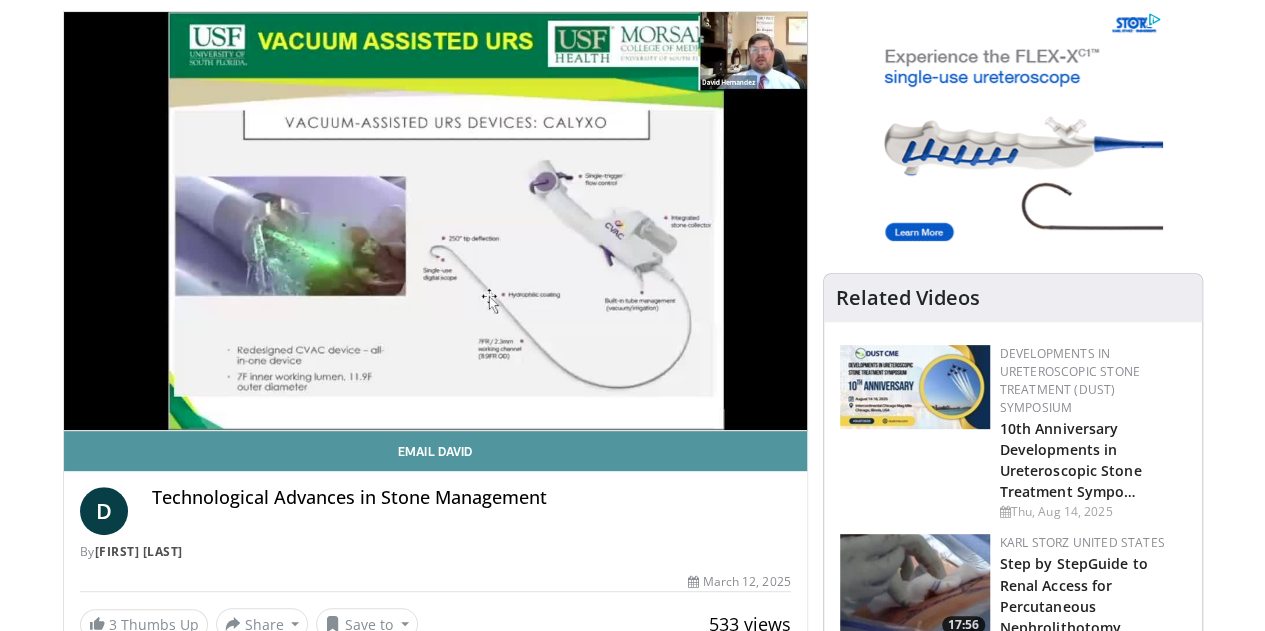 click on "Email
David" at bounding box center [435, 451] 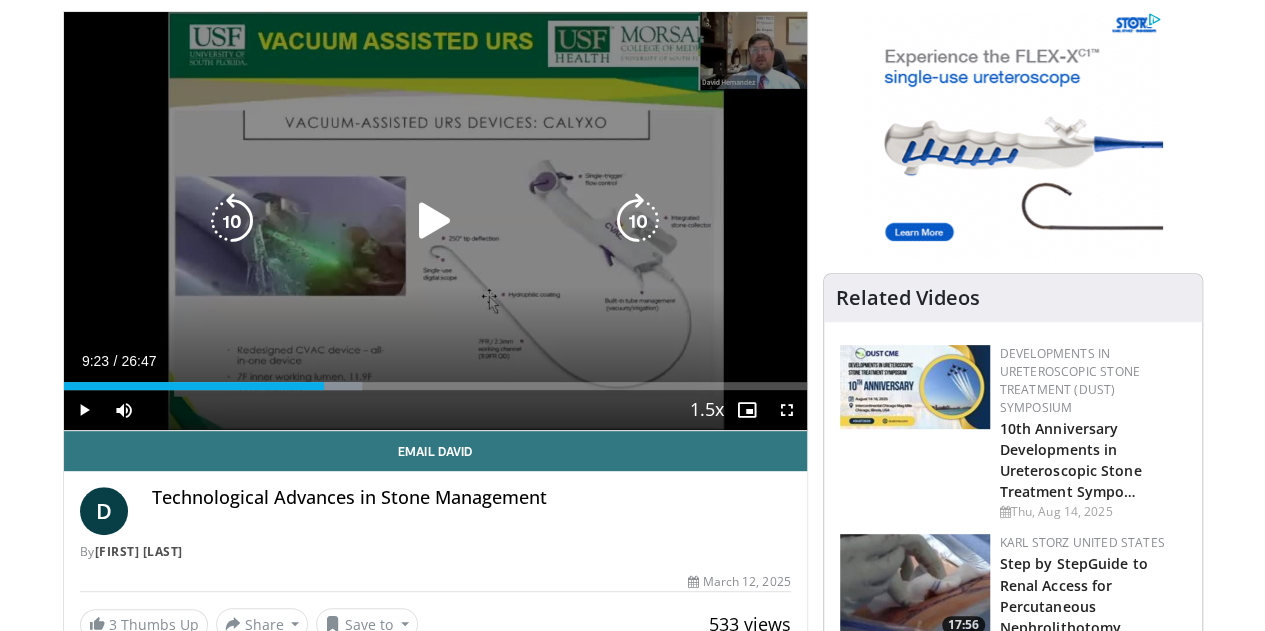 click at bounding box center (435, 221) 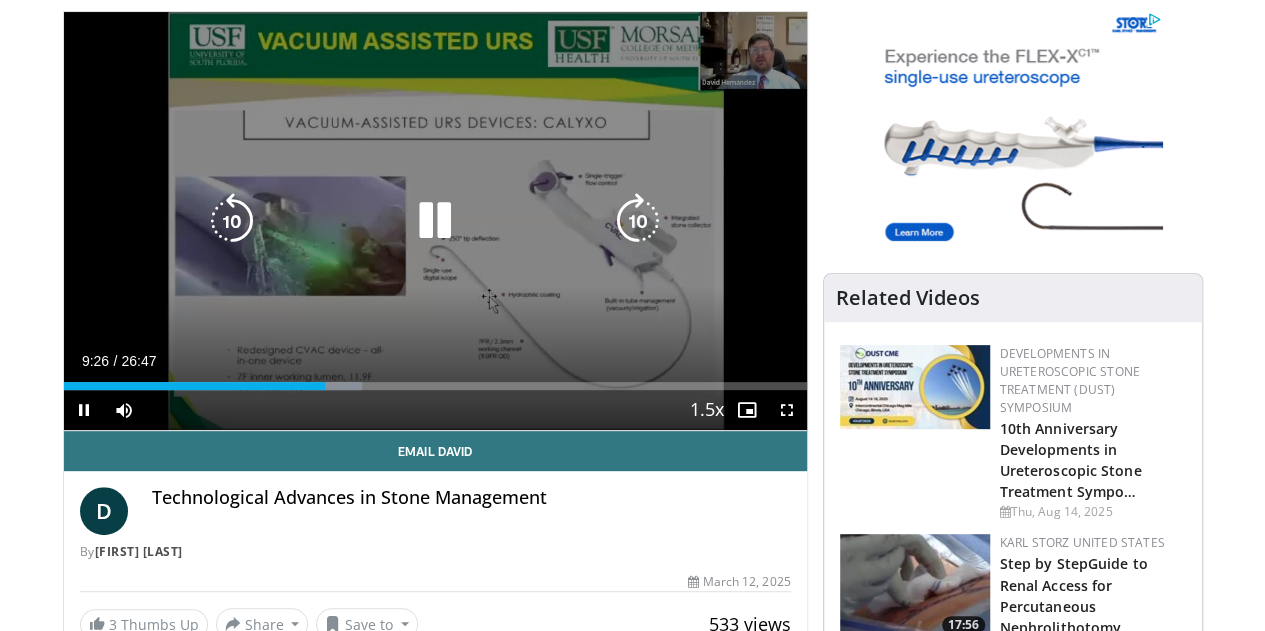 click on "10 seconds
Tap to unmute" at bounding box center (435, 221) 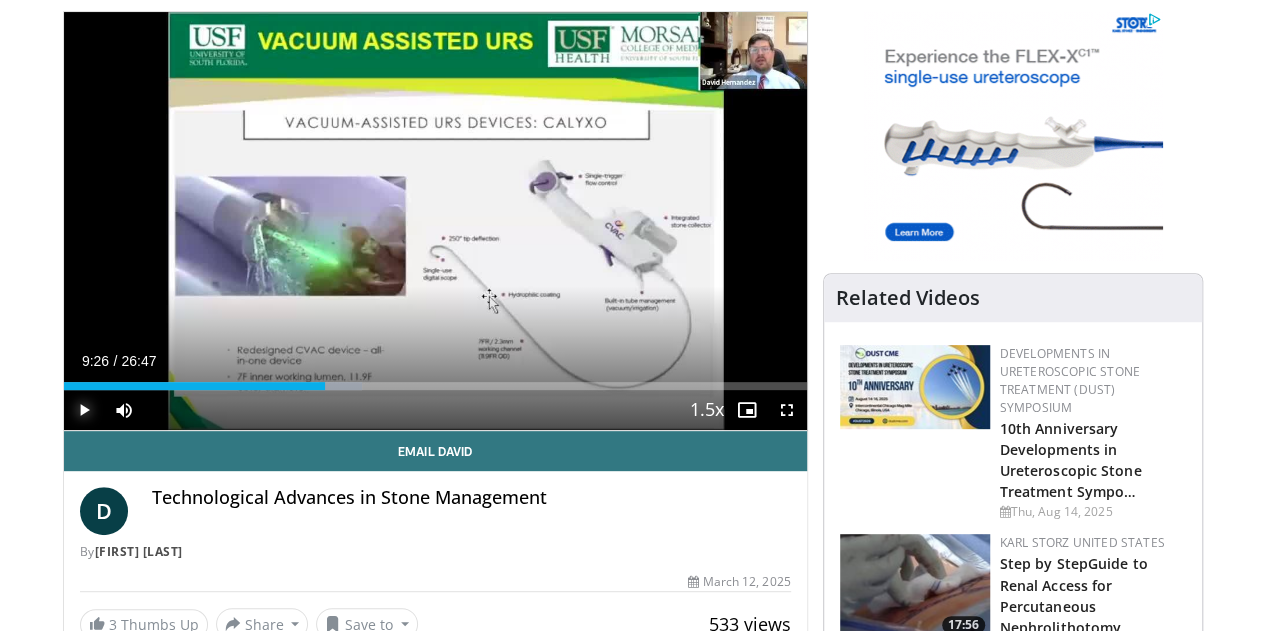 click at bounding box center [84, 410] 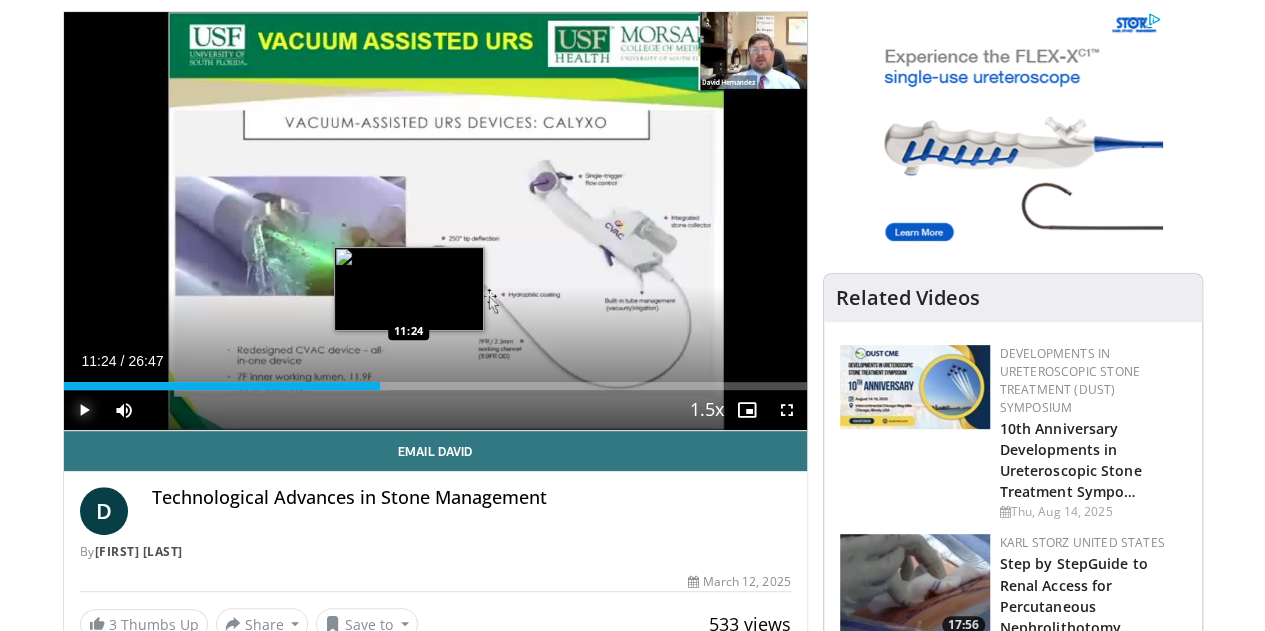 click on "Loaded :  43.82% 11:24 11:24" at bounding box center (435, 386) 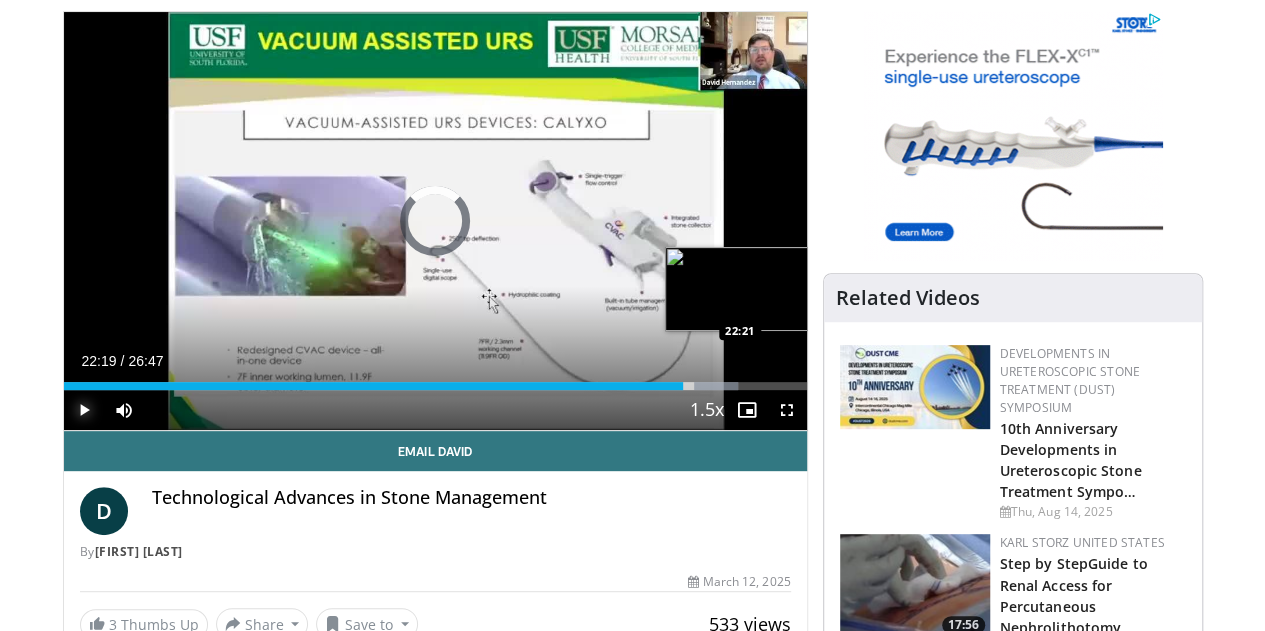 click on "22:19" at bounding box center (373, 386) 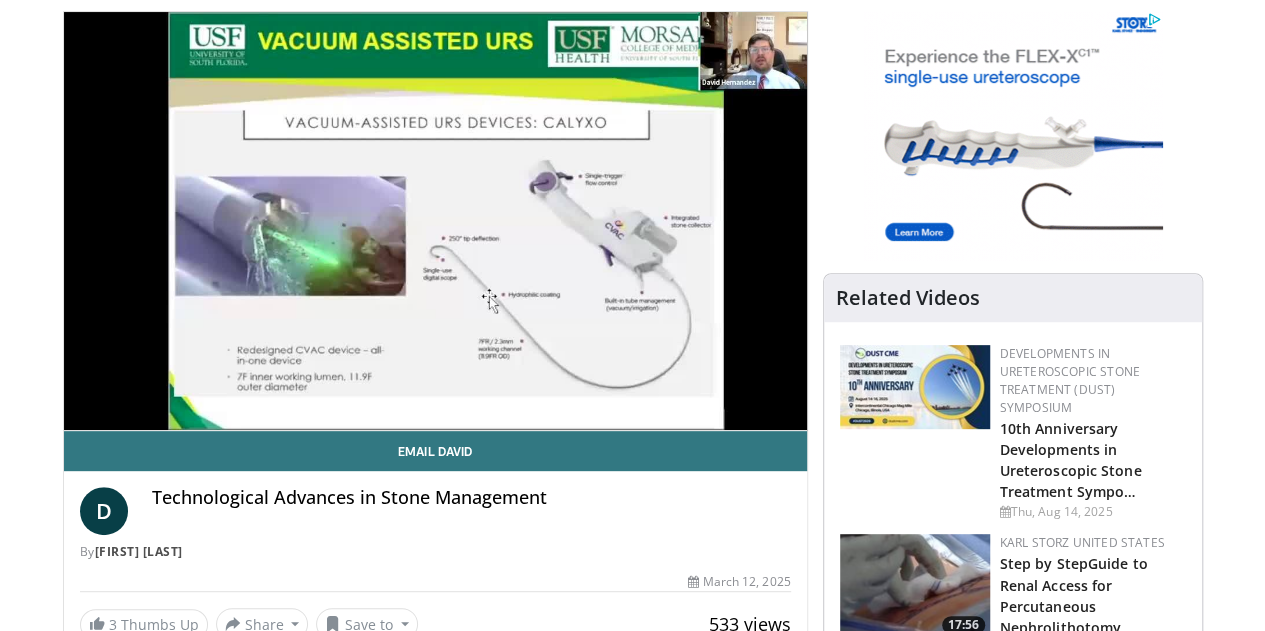 click on "**********" at bounding box center (435, 221) 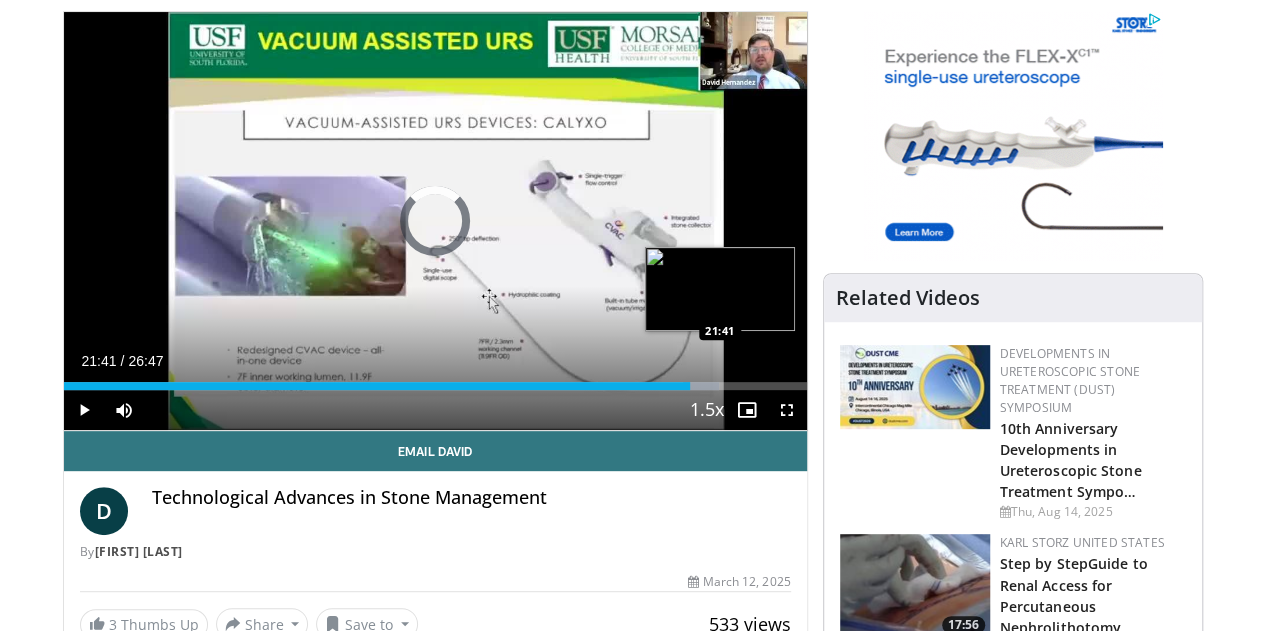 click on "22:34" at bounding box center (377, 386) 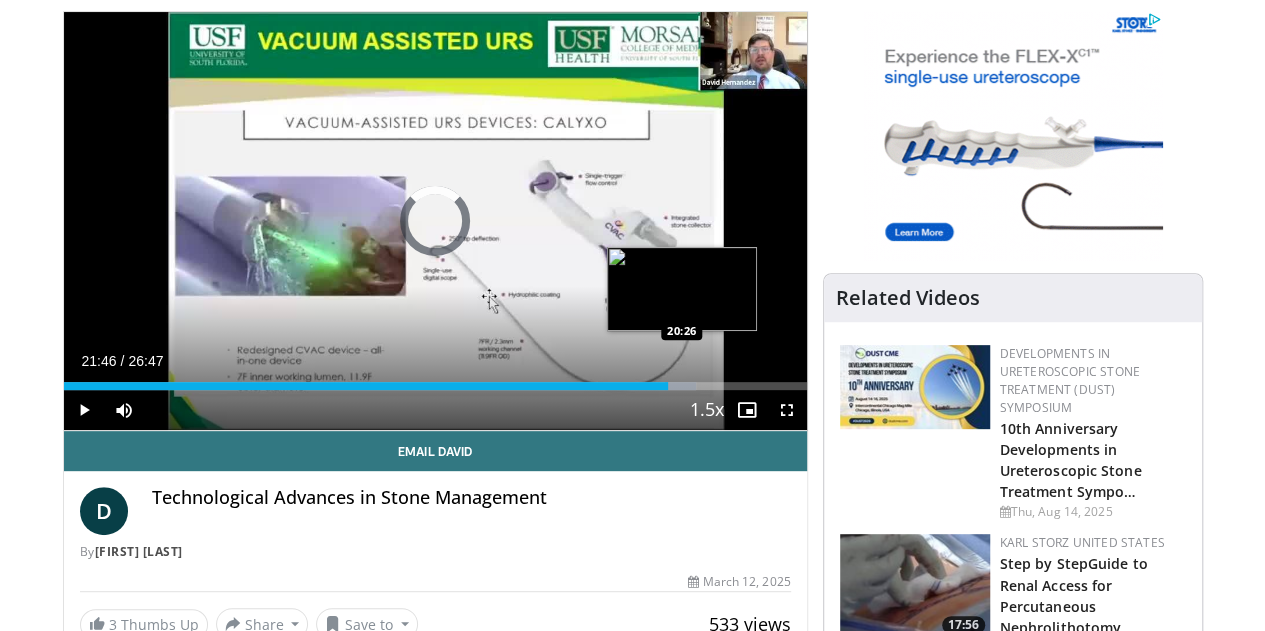 click on "Loaded :  85.17% 21:46 20:26" at bounding box center (435, 380) 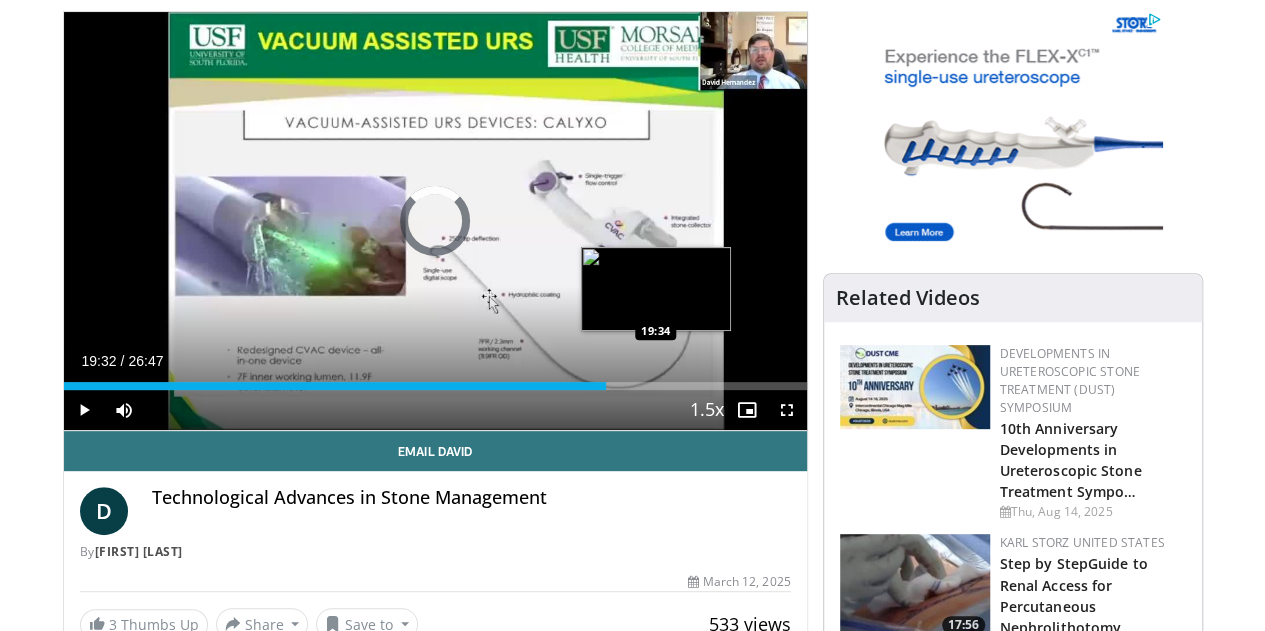 click on "19:32" at bounding box center (335, 386) 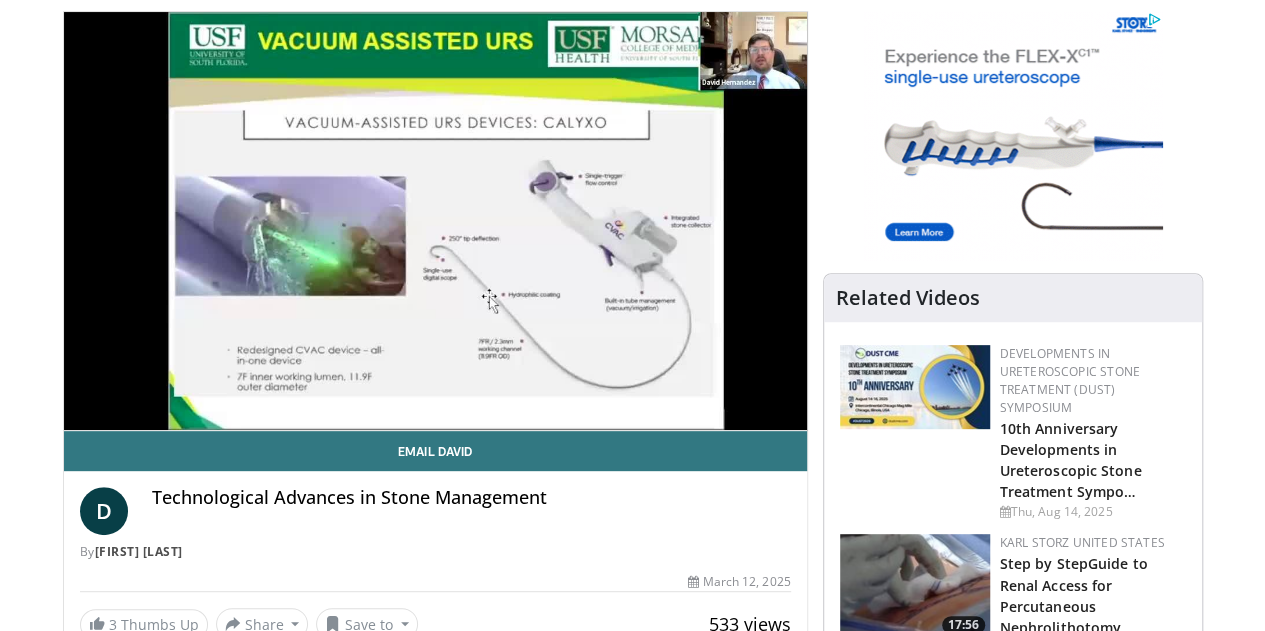 click on "**********" at bounding box center (435, 221) 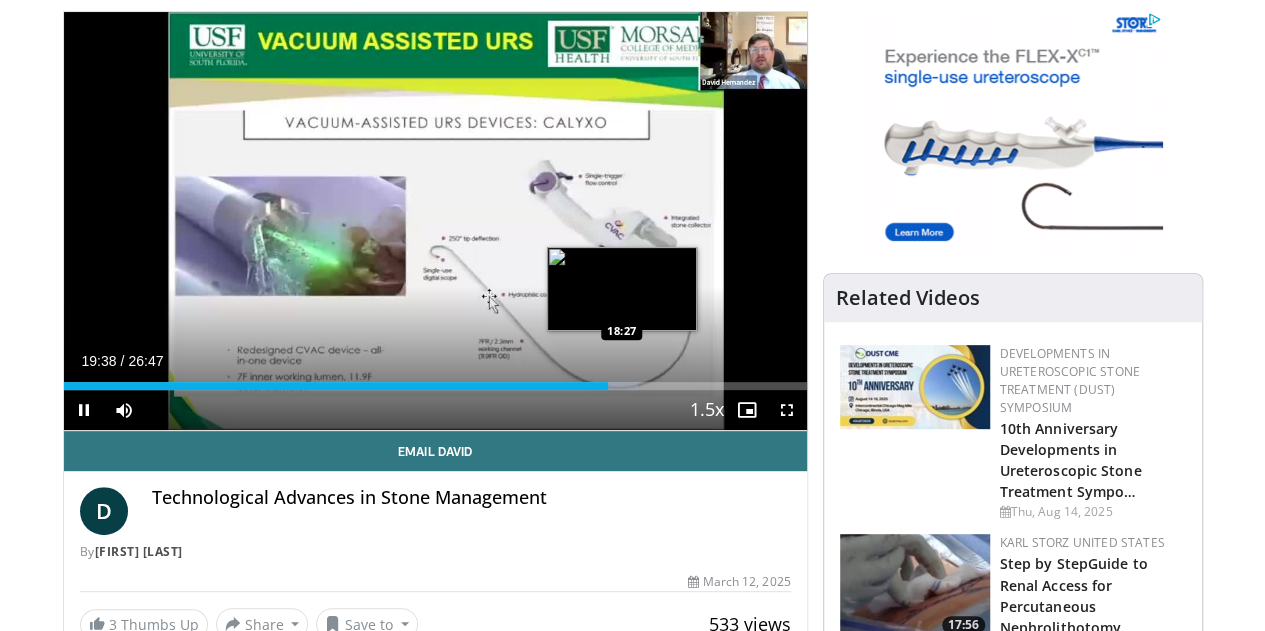 click on "Current Time  19:38 / Duration  26:47 Pause Skip Backward Skip Forward Mute Loaded :  77.14% 19:38 18:27 Stream Type  LIVE Seek to live, currently behind live LIVE   1.5x Playback Rate 0.5x 0.75x 1x 1.25x 1.5x , selected 1.75x 2x Chapters Chapters Descriptions descriptions off , selected Captions captions settings , opens captions settings dialog captions off , selected Audio Track en (Main) , selected Fullscreen Enable picture-in-picture mode" at bounding box center (435, 410) 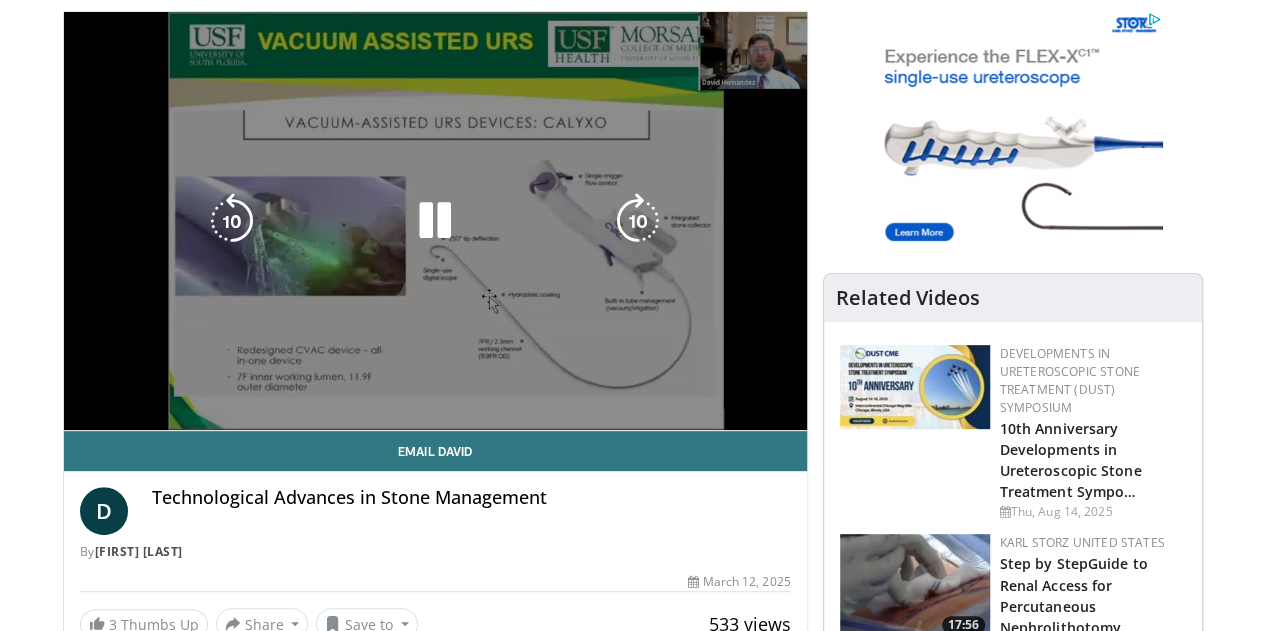 click on "**********" at bounding box center (435, 221) 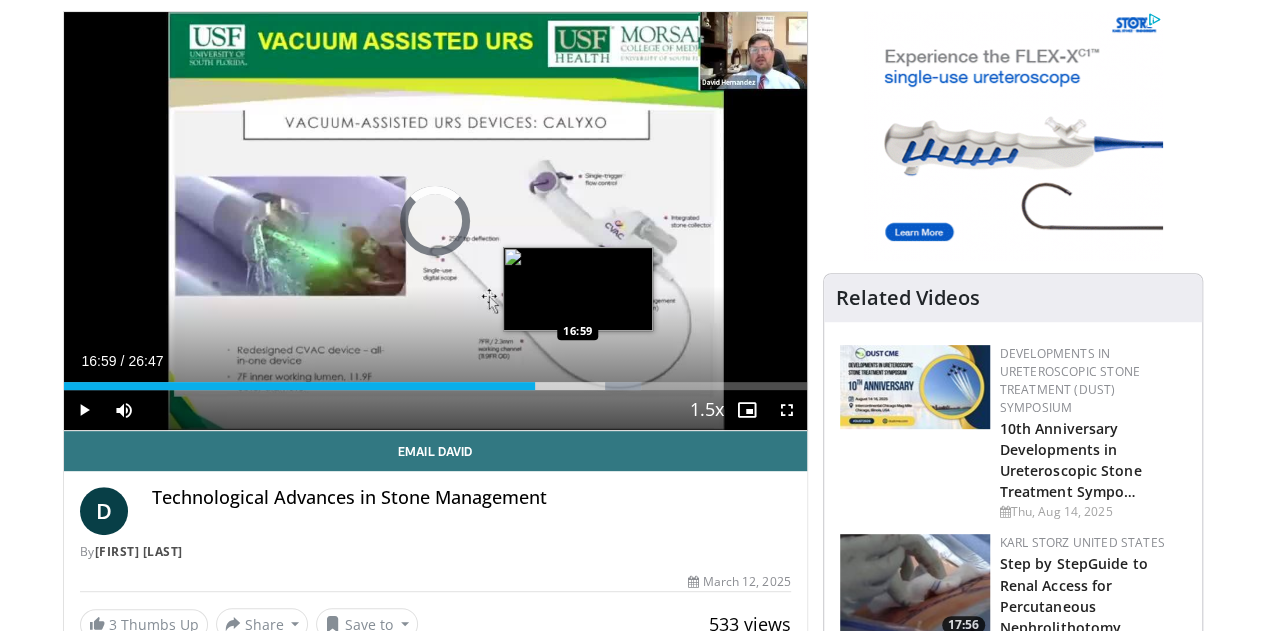 click on "Loaded :  77.76% 16:59 16:59" at bounding box center (435, 380) 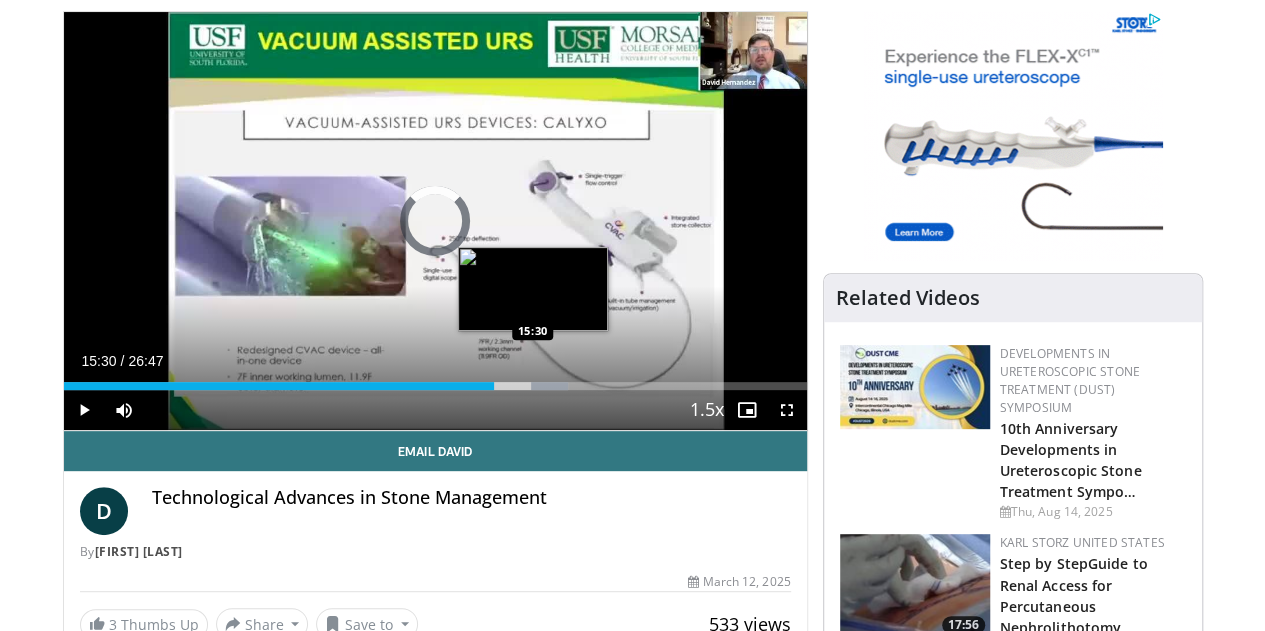 click on "17:06" at bounding box center (279, 386) 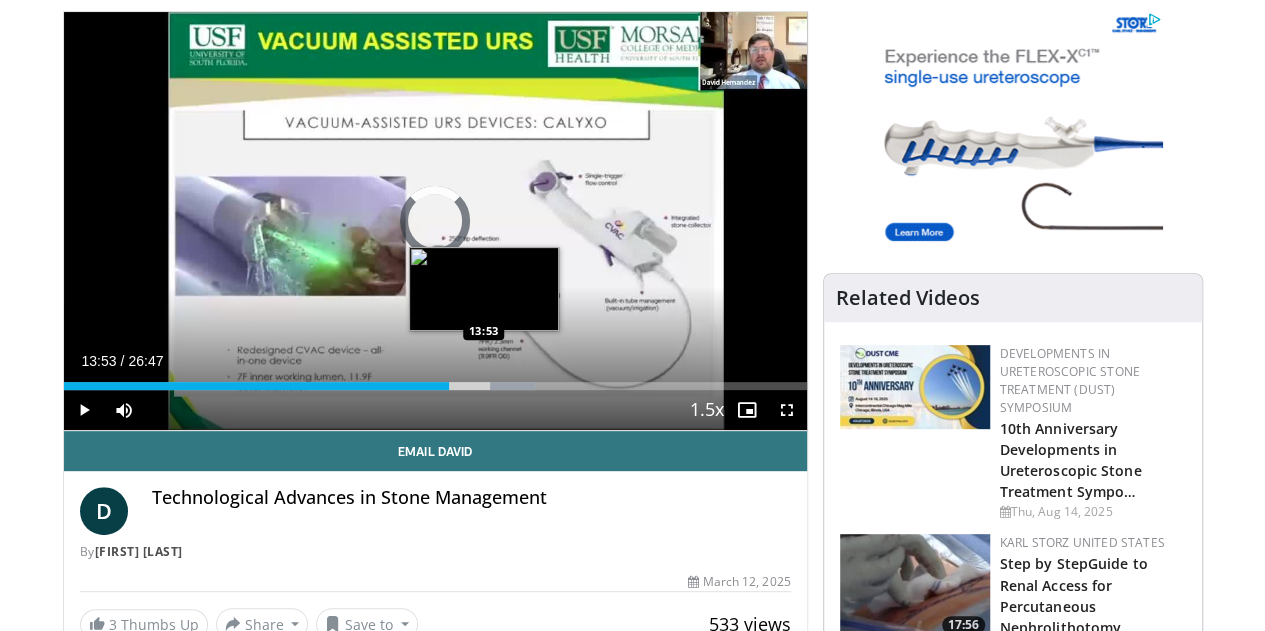 click on "13:53" at bounding box center [256, 386] 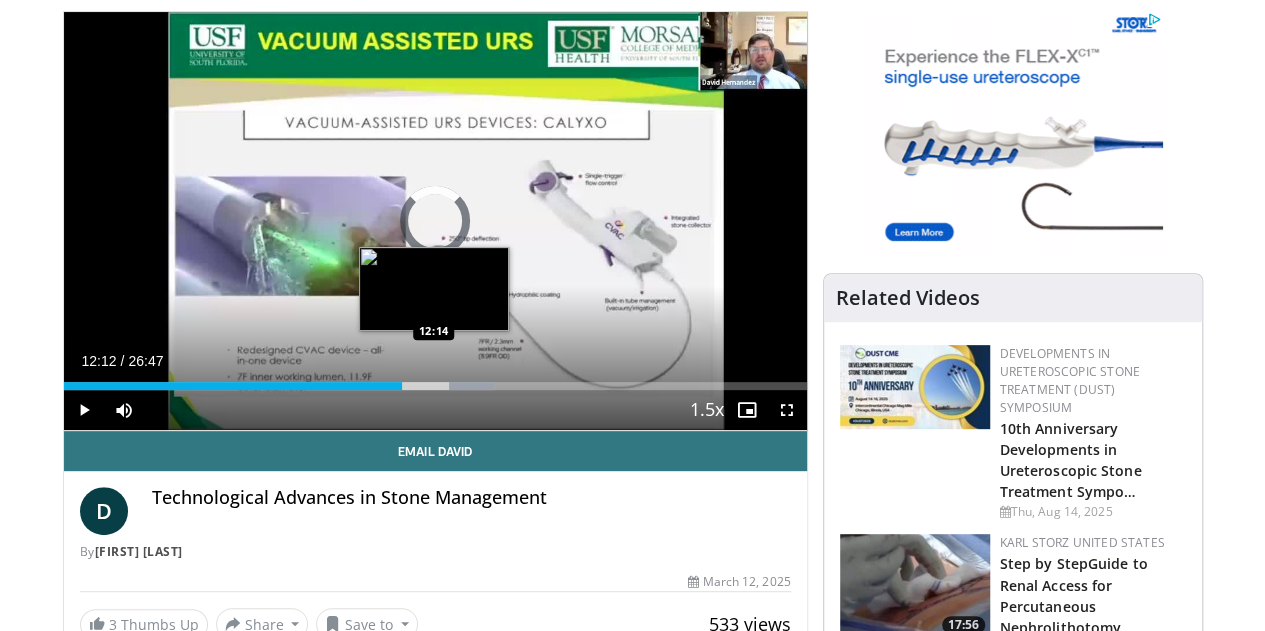 click on "12:12" at bounding box center [233, 386] 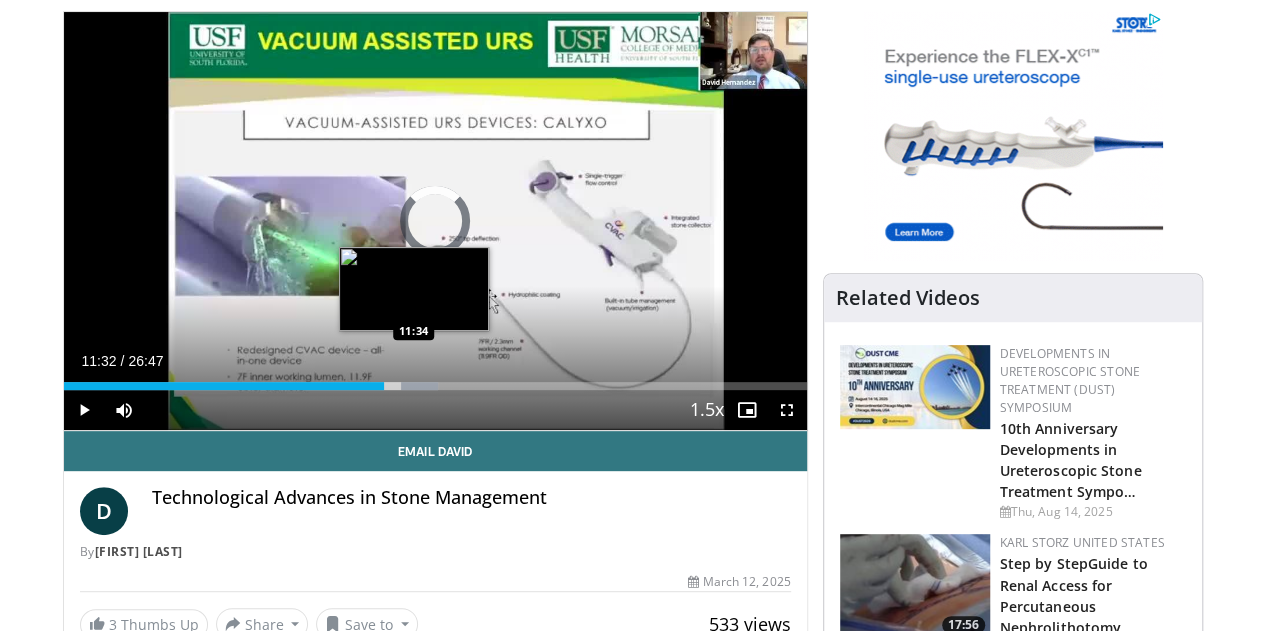 click on "12:27" at bounding box center (224, 386) 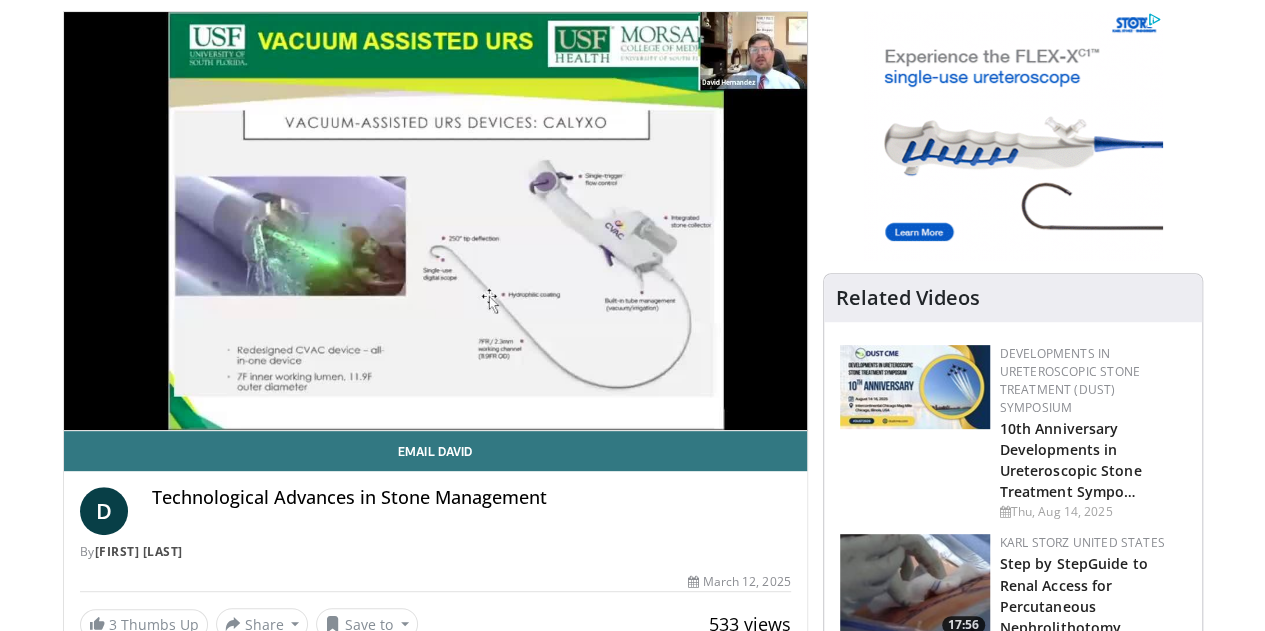 click on "**********" at bounding box center [435, 221] 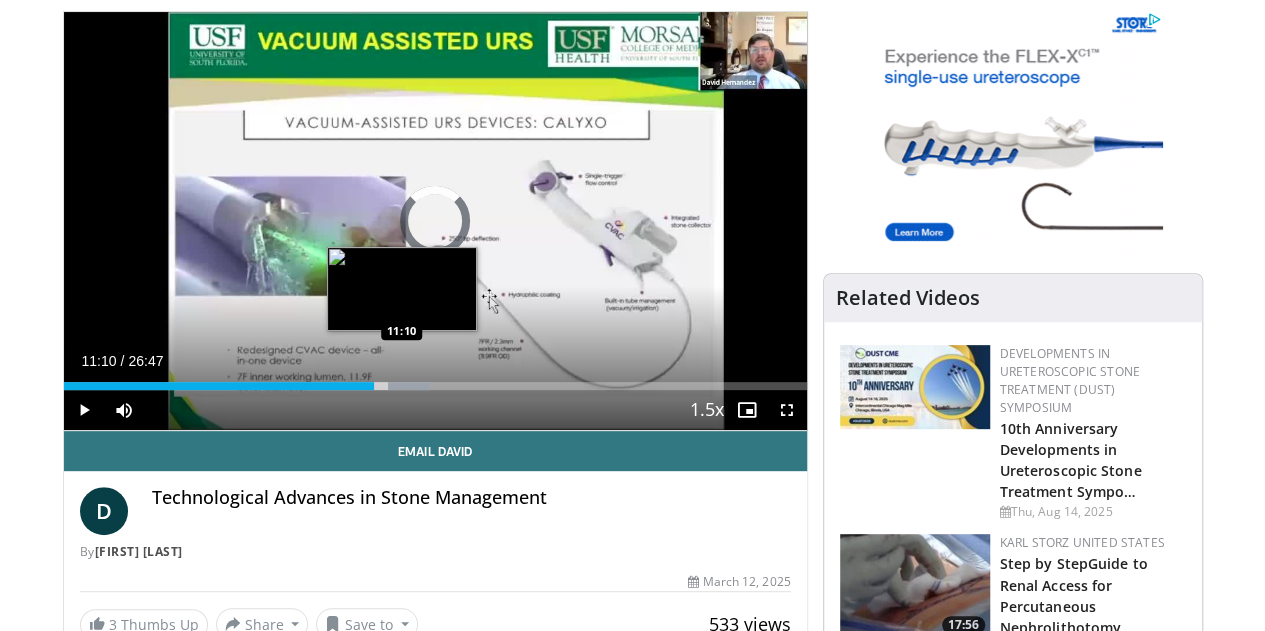 click on "12:11" at bounding box center (219, 386) 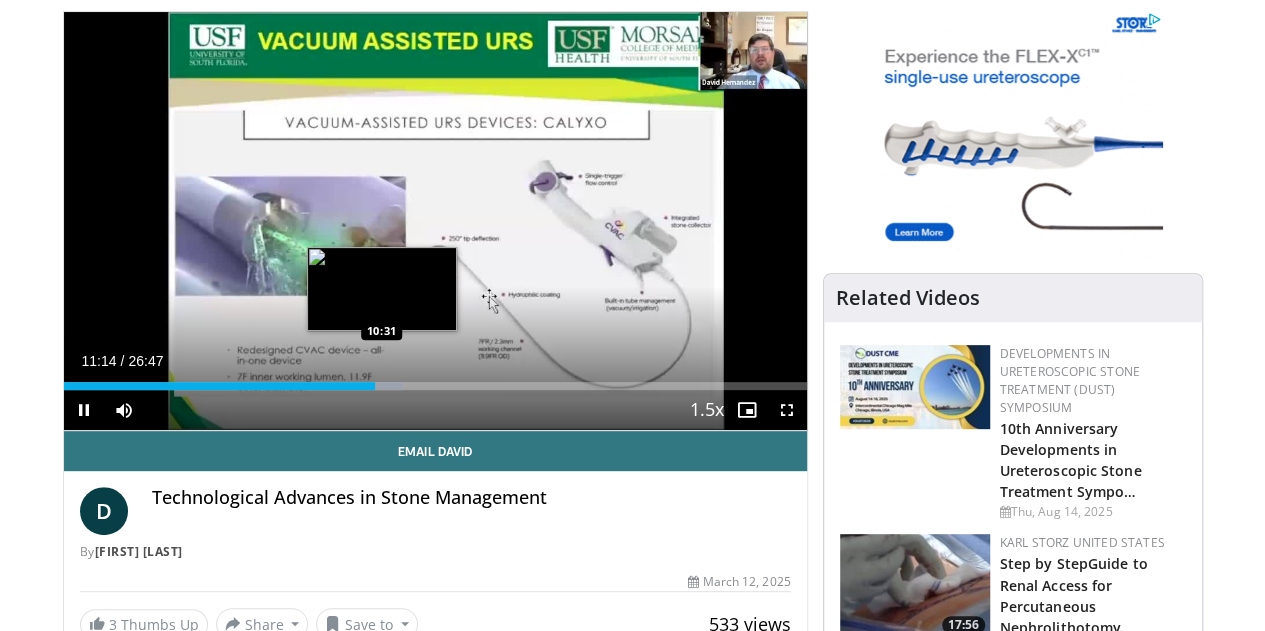 click on "**********" at bounding box center [435, 221] 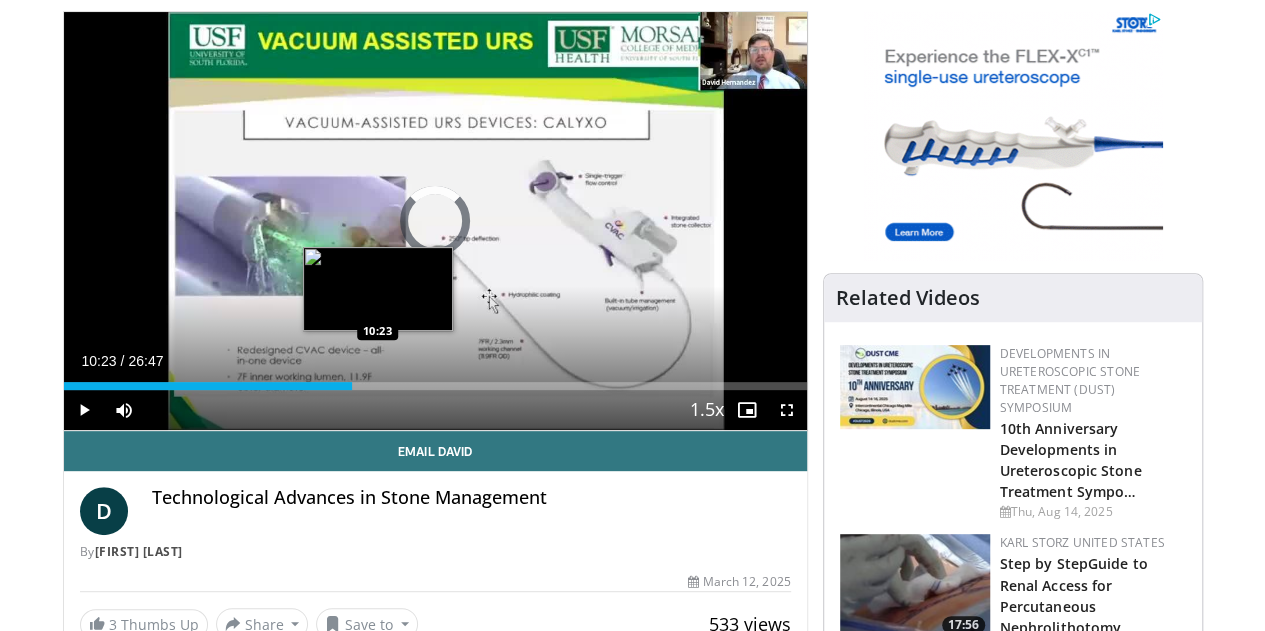 click on "10:23" at bounding box center (208, 386) 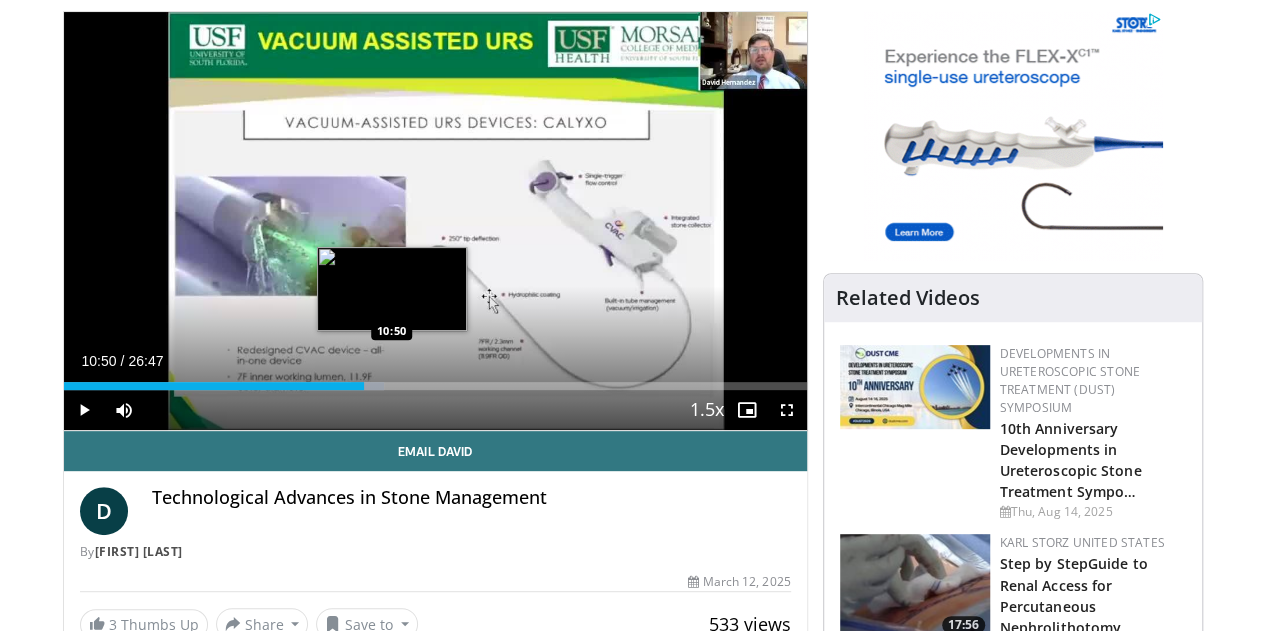 click on "Loaded :  43.20% 10:33 10:50" at bounding box center [435, 380] 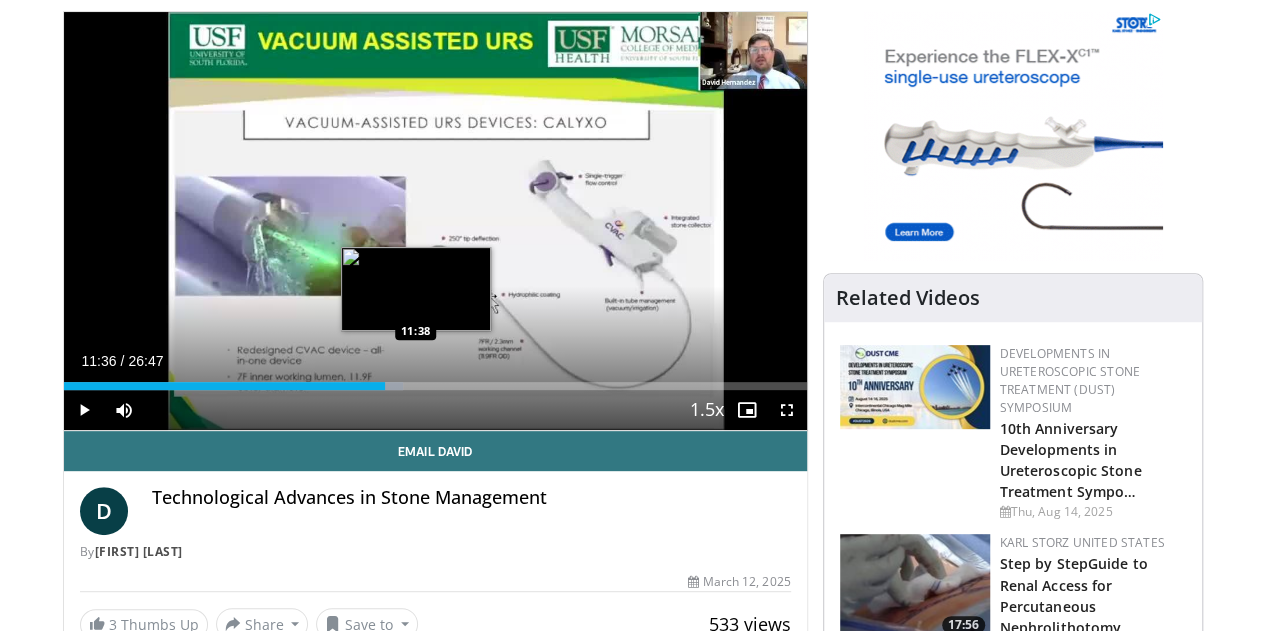 click on "Loaded :  45.67% 11:36 11:38" at bounding box center (435, 386) 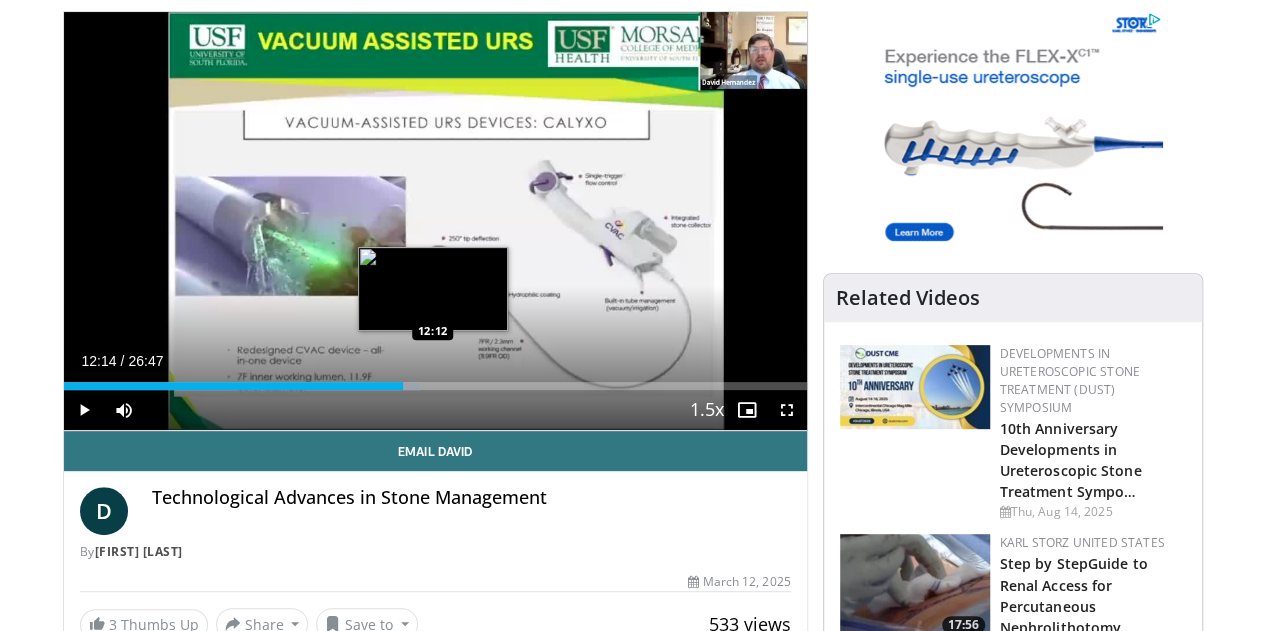 click on "Loaded :  47.95% 12:14 12:12" at bounding box center (435, 386) 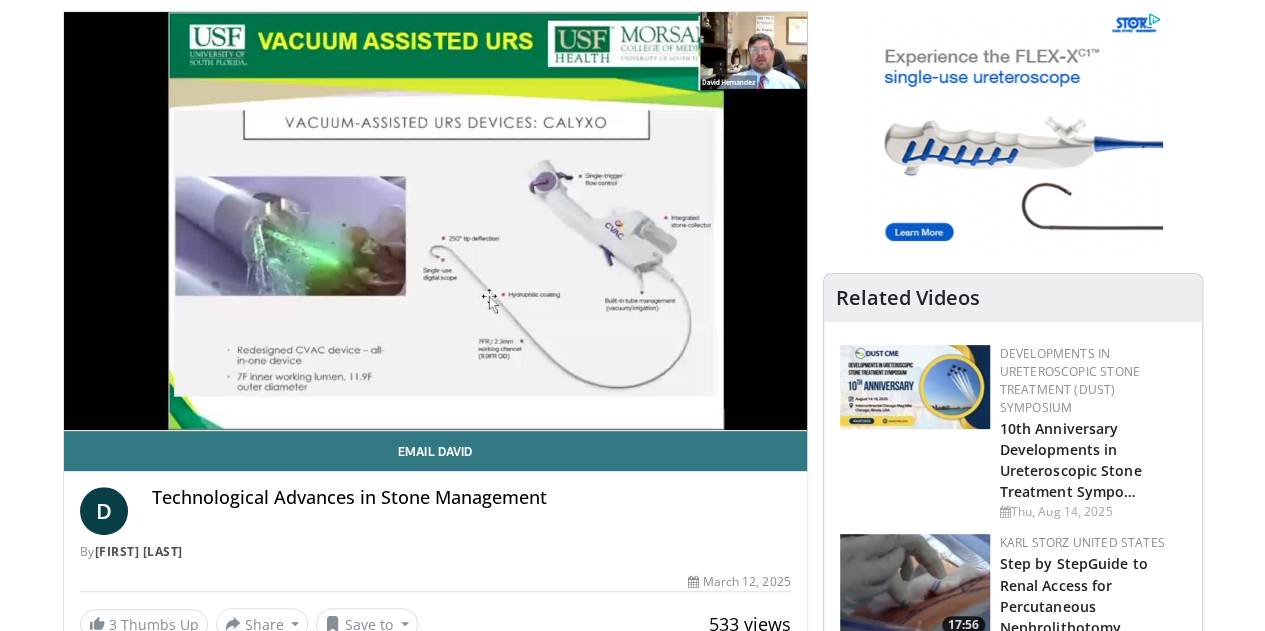 click on "**********" at bounding box center [435, 221] 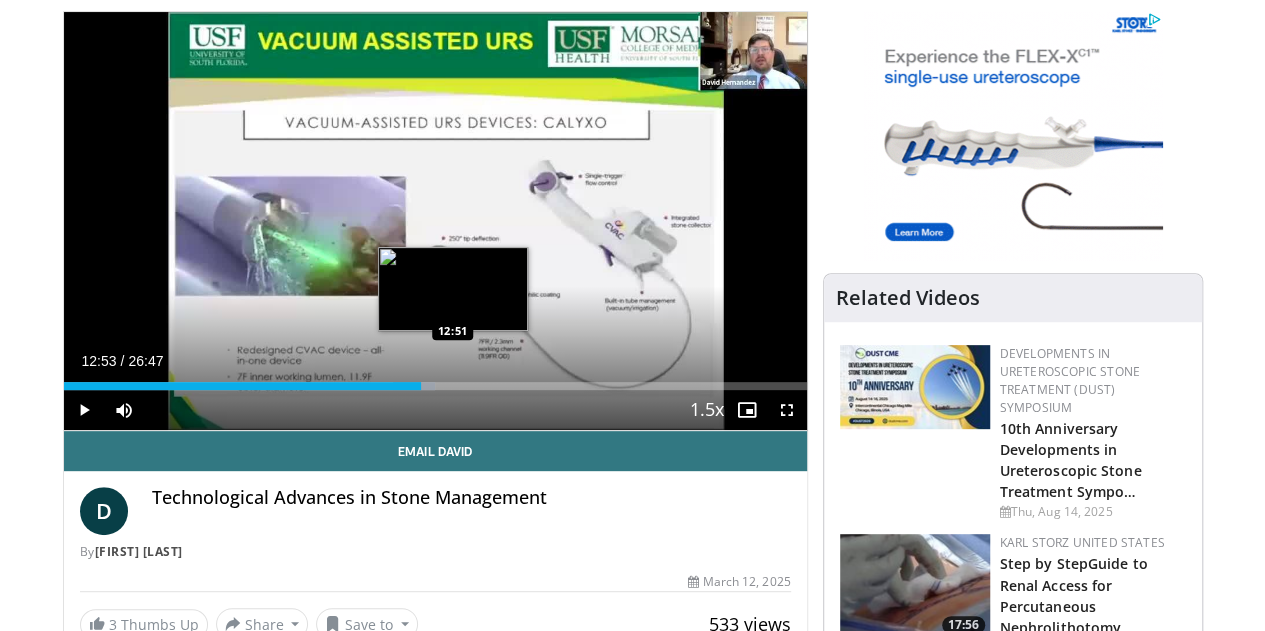 click on "Loaded :  49.99% 12:21 12:51" at bounding box center (435, 380) 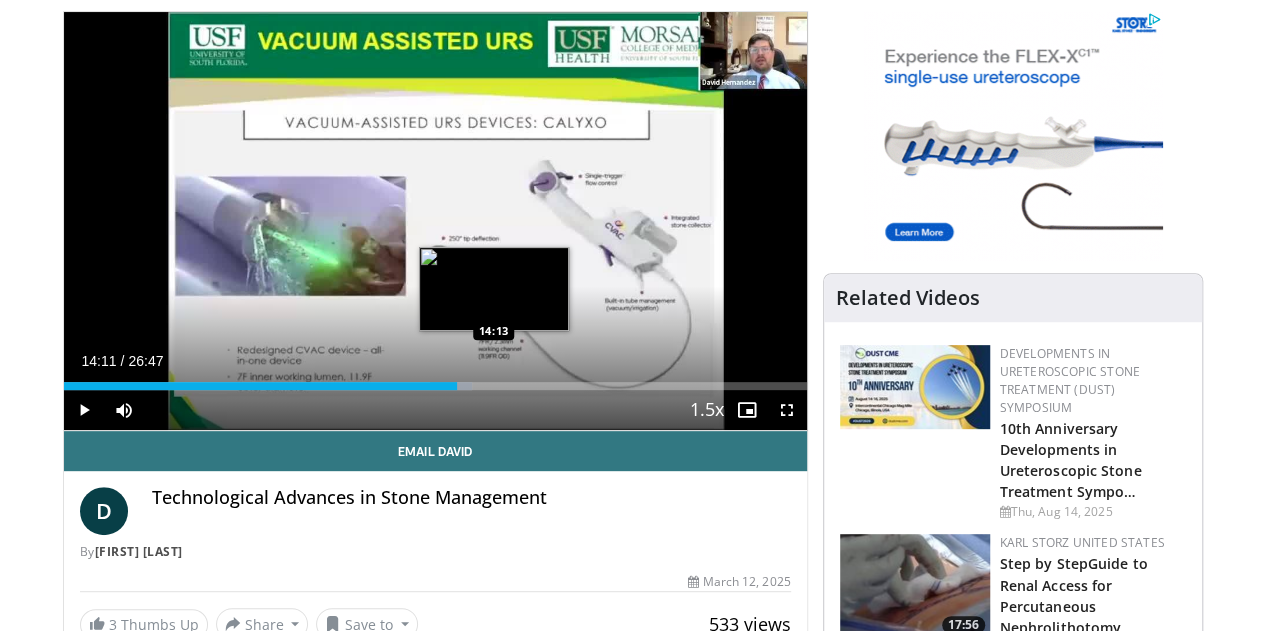 click on "Loaded :  54.93% 14:11 14:13" at bounding box center (435, 380) 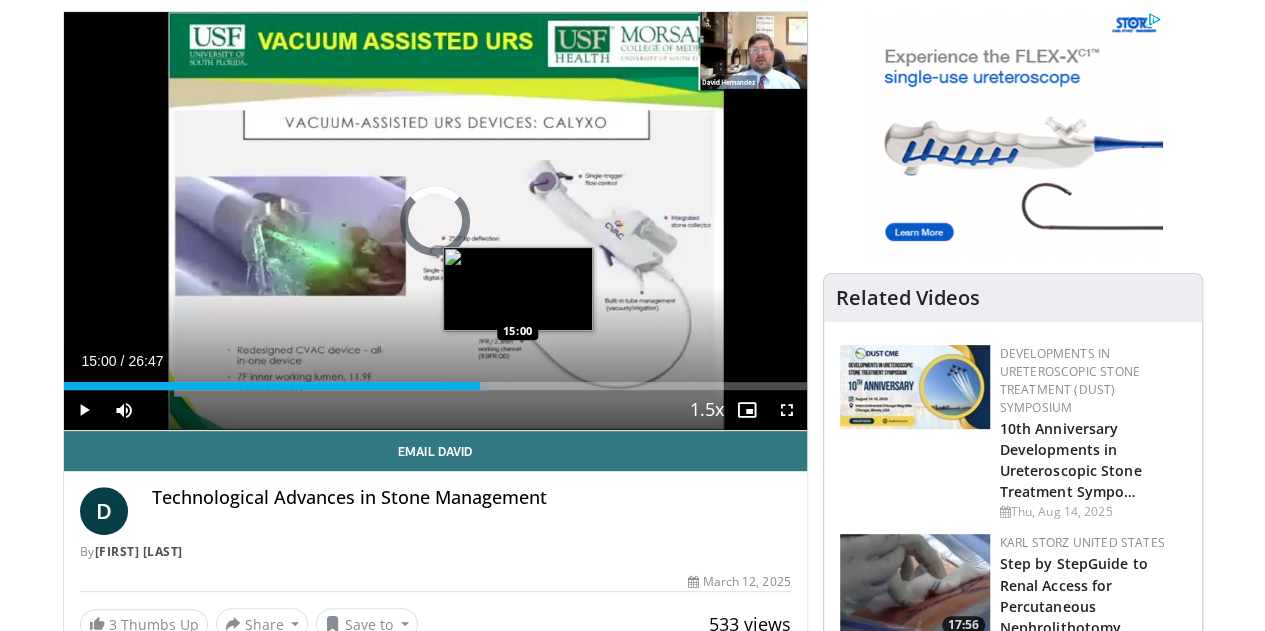 click on "Loaded :  57.30% 14:13 15:00" at bounding box center (435, 380) 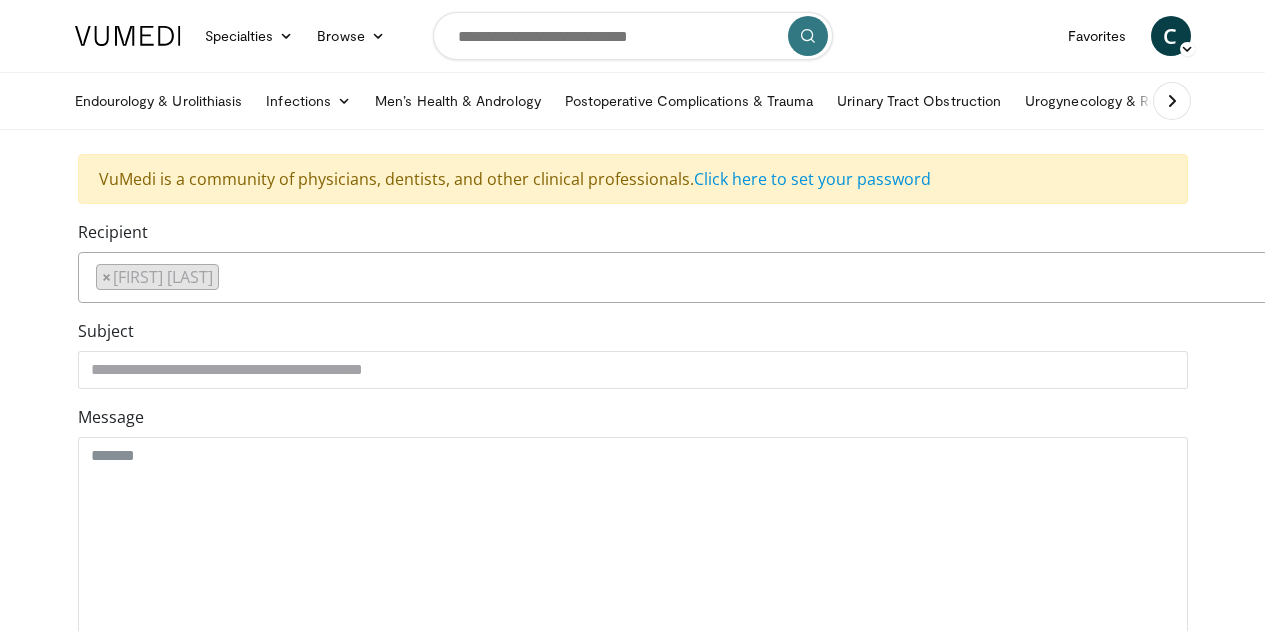 scroll, scrollTop: 0, scrollLeft: 0, axis: both 